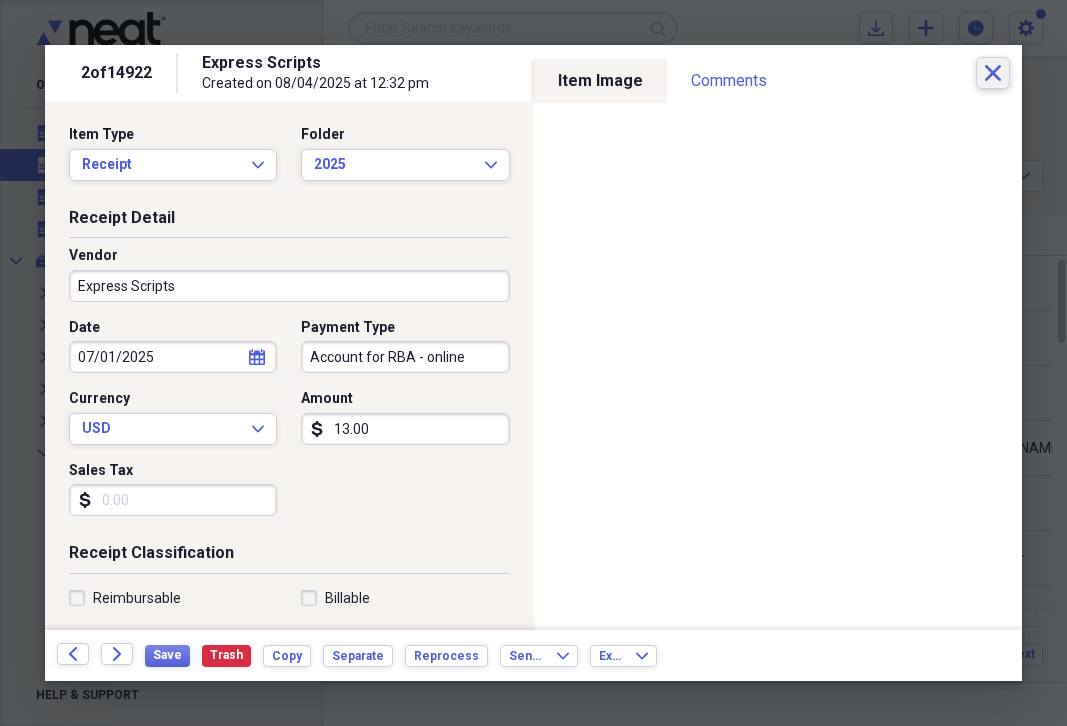 scroll, scrollTop: 0, scrollLeft: 0, axis: both 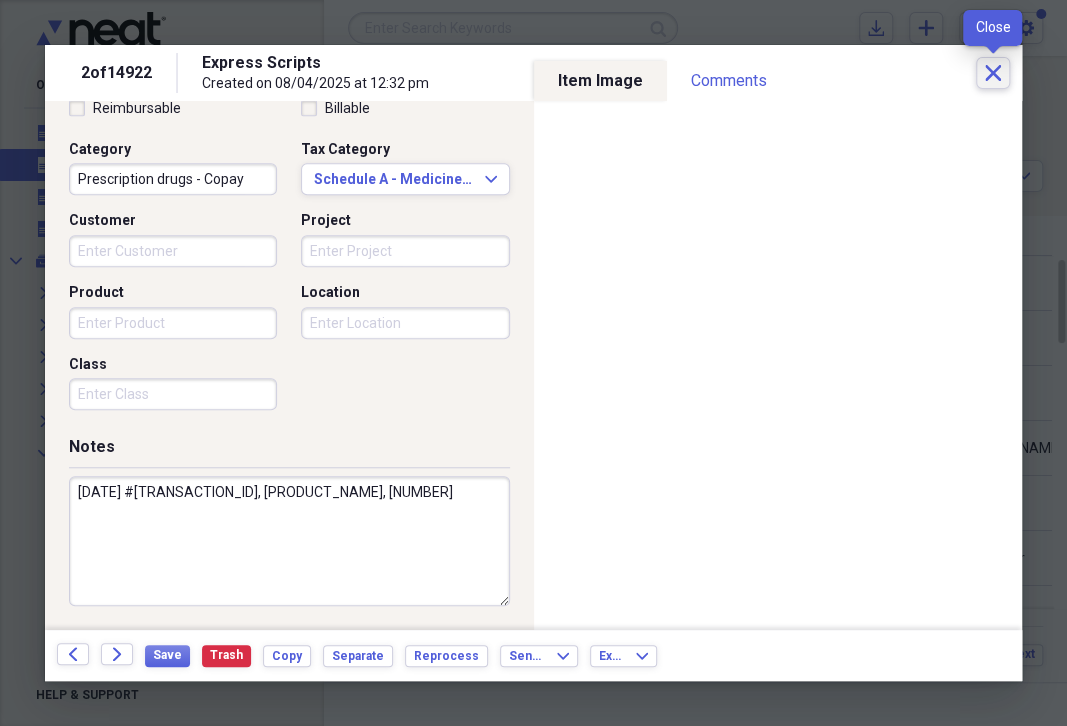 click 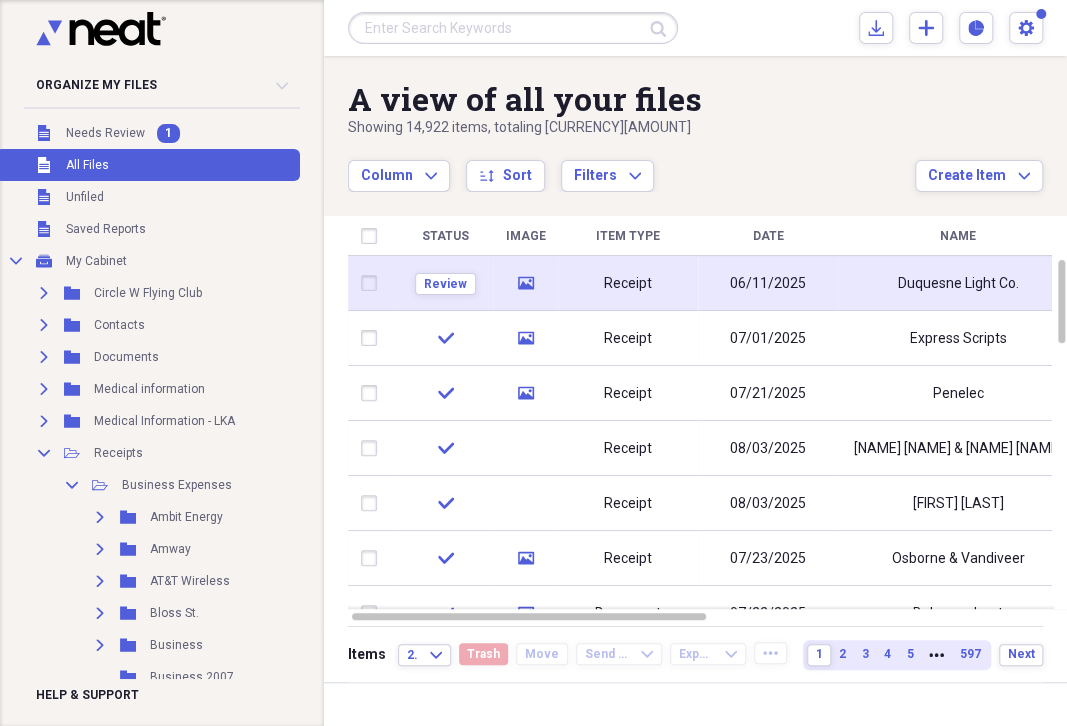 click on "Receipt" at bounding box center [628, 284] 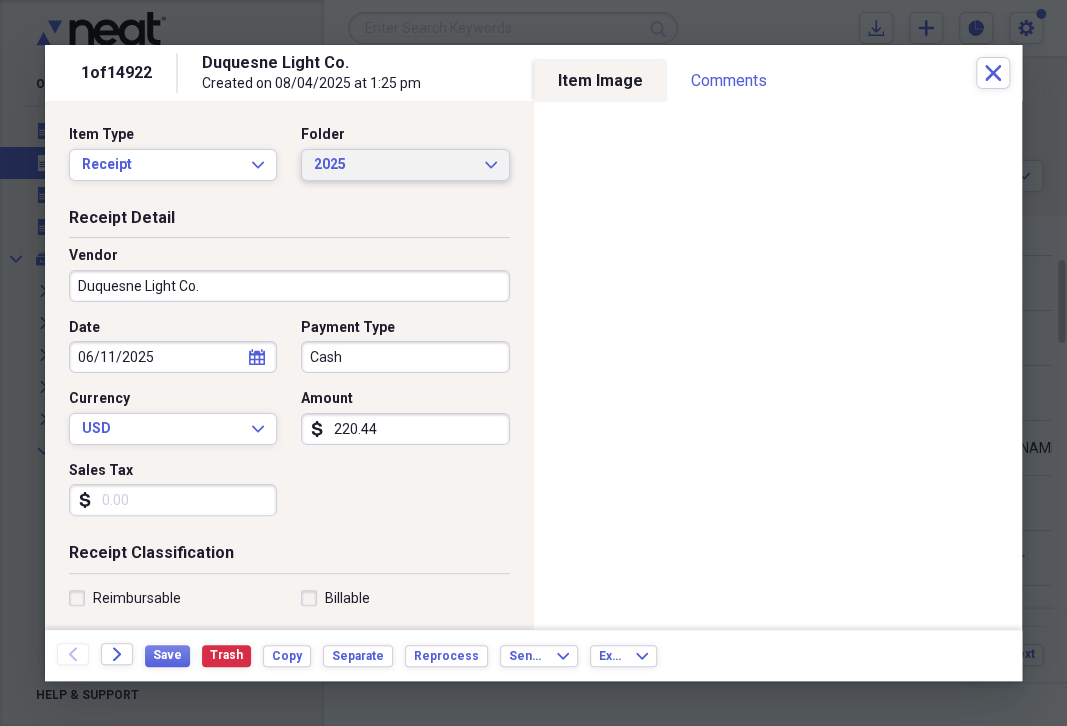 click on "2025 Expand" at bounding box center [405, 165] 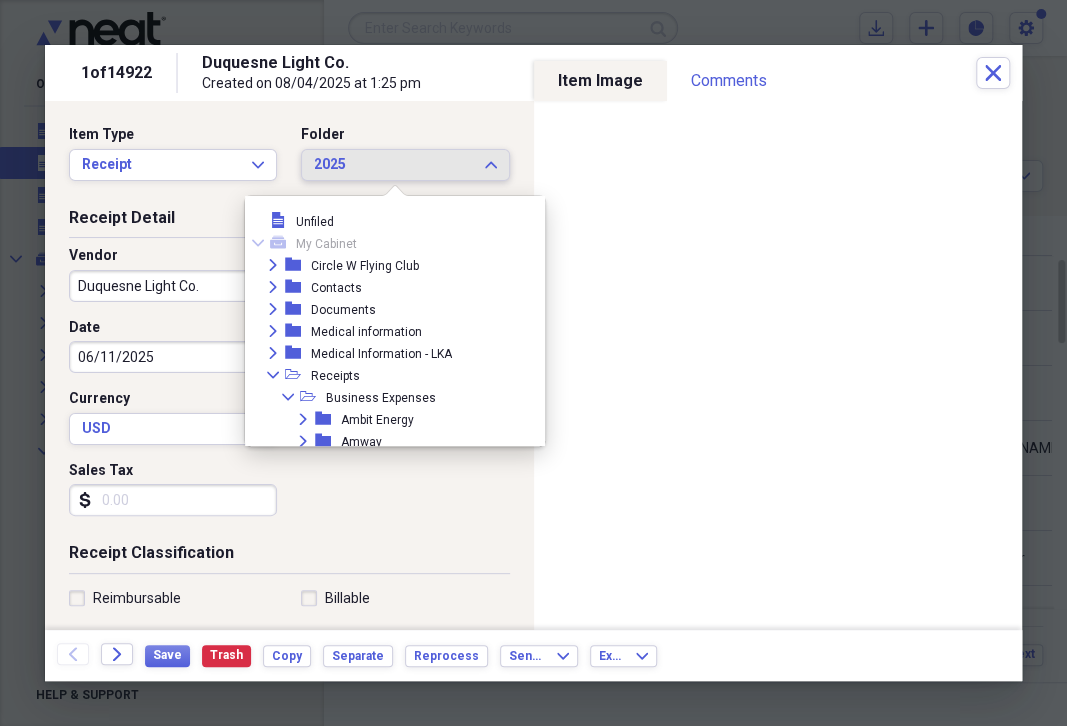 scroll, scrollTop: 1089, scrollLeft: 0, axis: vertical 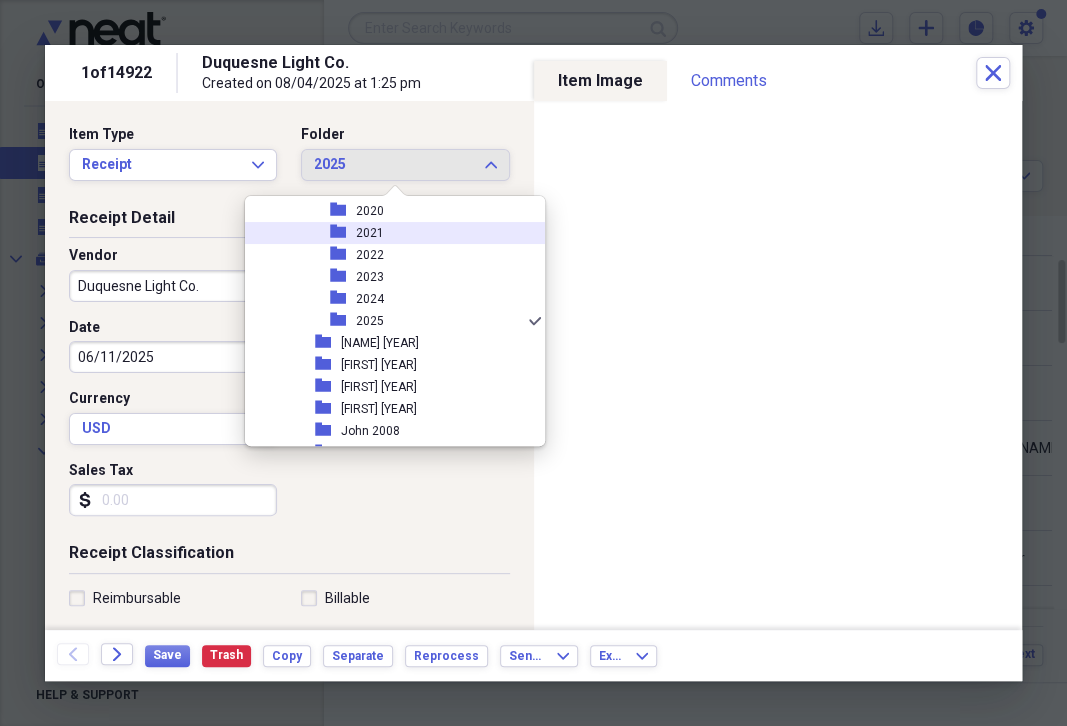 click on "Duquesne Light Co. Created on [DATE] at [TIME]" at bounding box center (589, 73) 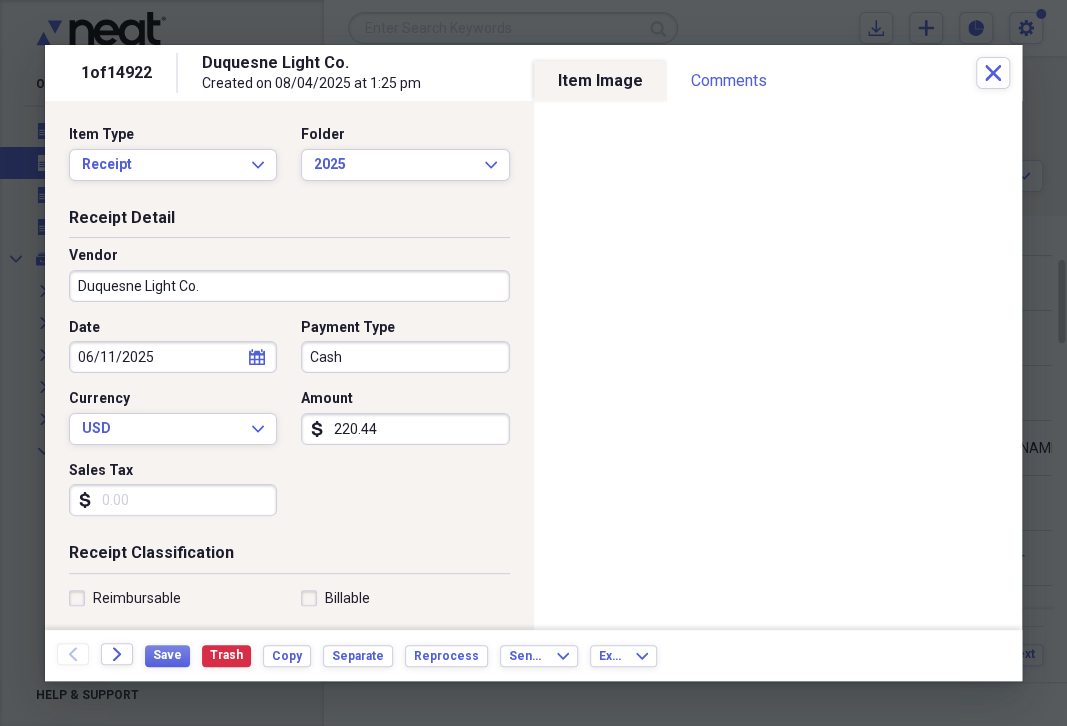 click on "Cash" at bounding box center [405, 357] 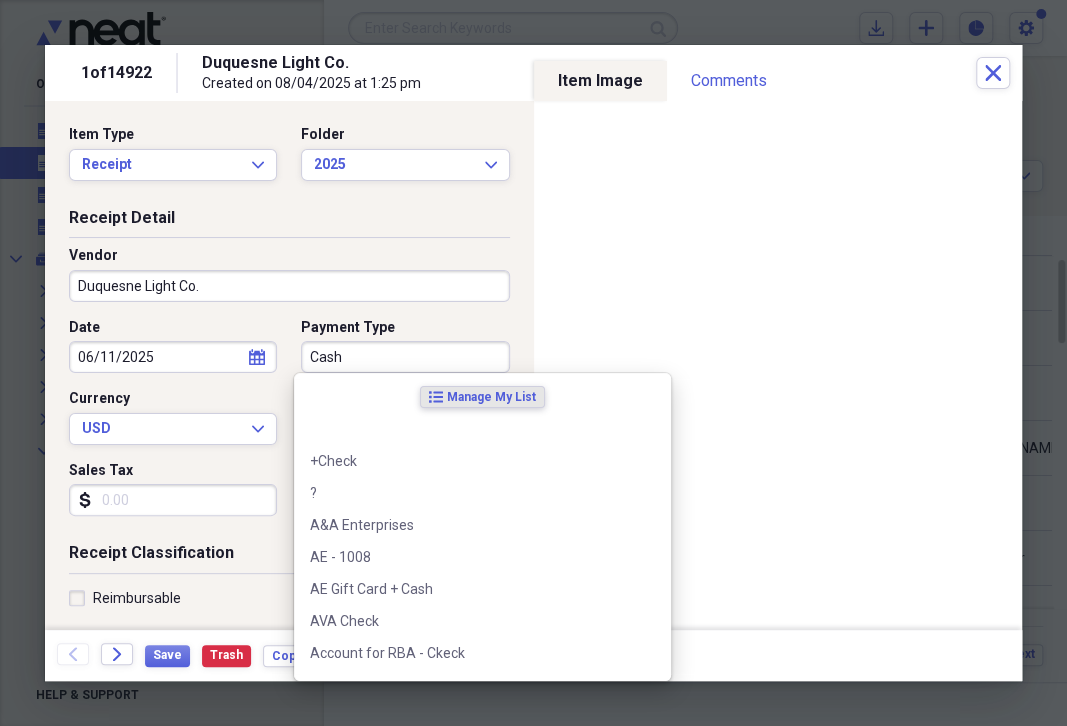 drag, startPoint x: 303, startPoint y: 354, endPoint x: 337, endPoint y: 352, distance: 34.058773 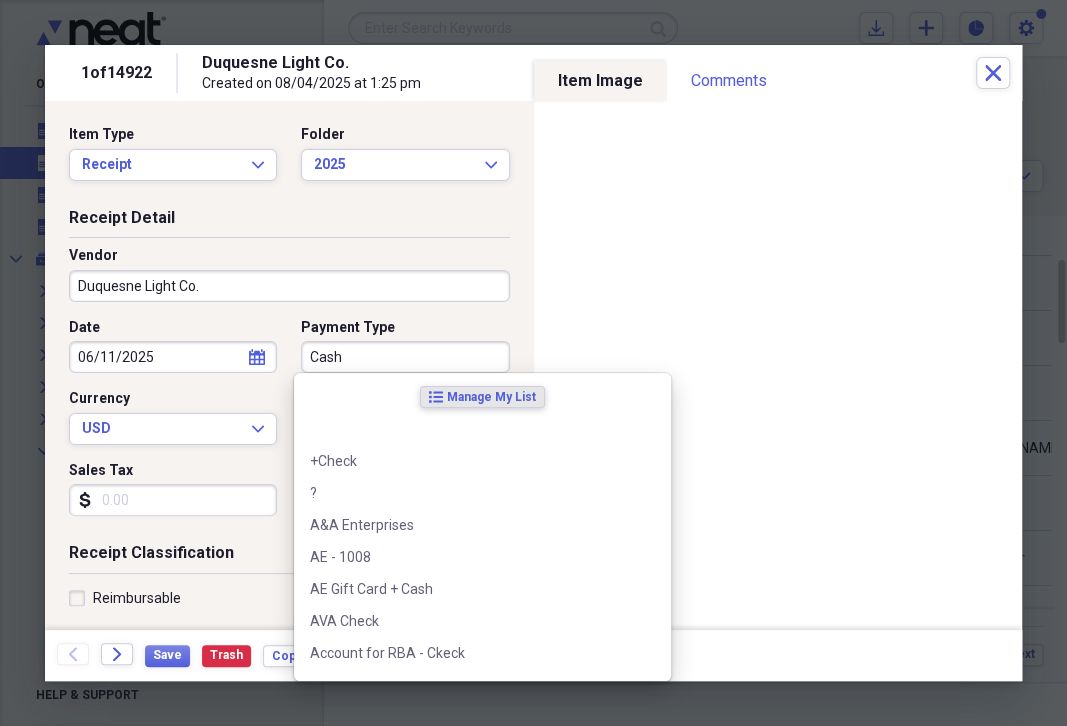 click on "Cash" at bounding box center [405, 357] 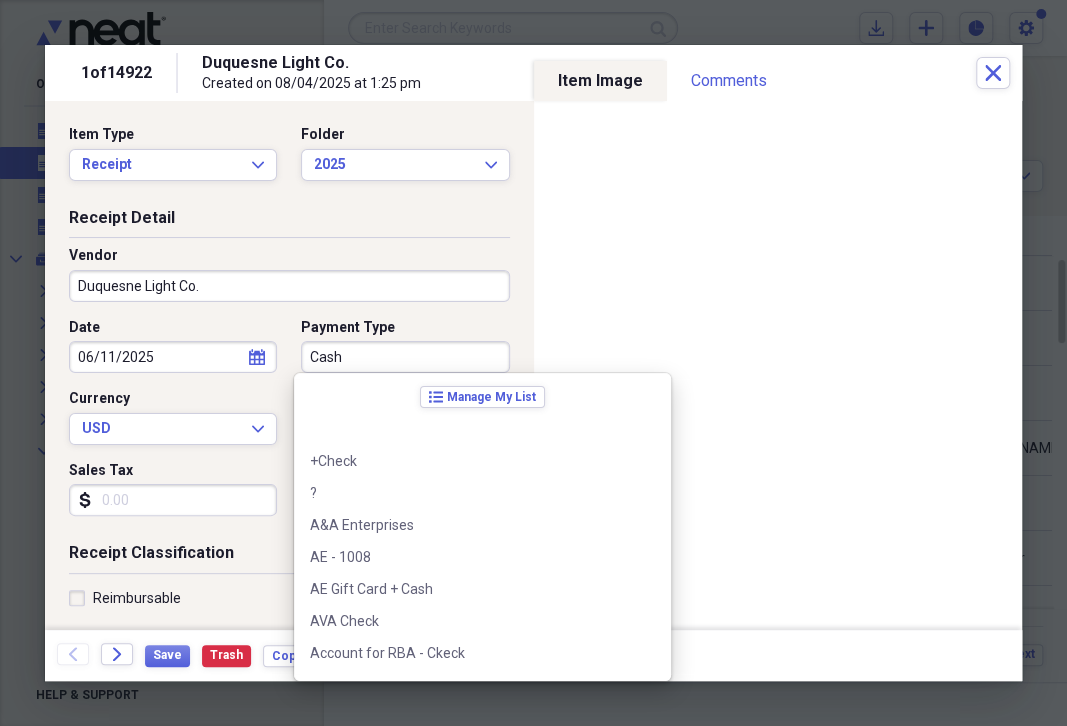 scroll, scrollTop: 230, scrollLeft: 0, axis: vertical 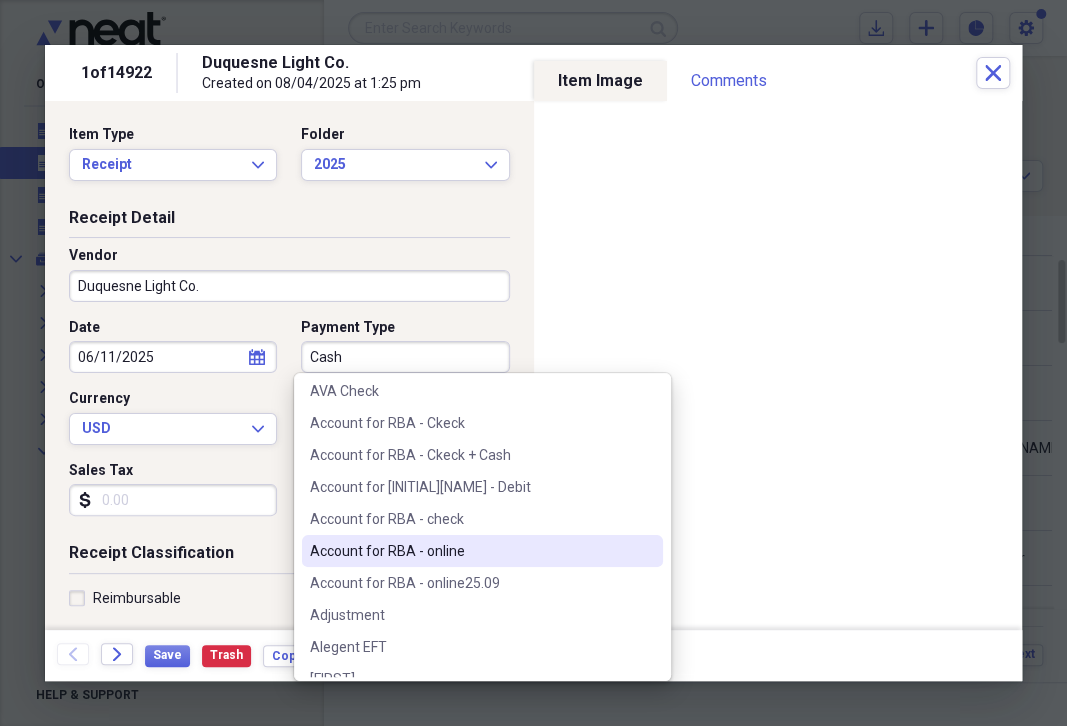 click on "Account for RBA - online" at bounding box center (482, 551) 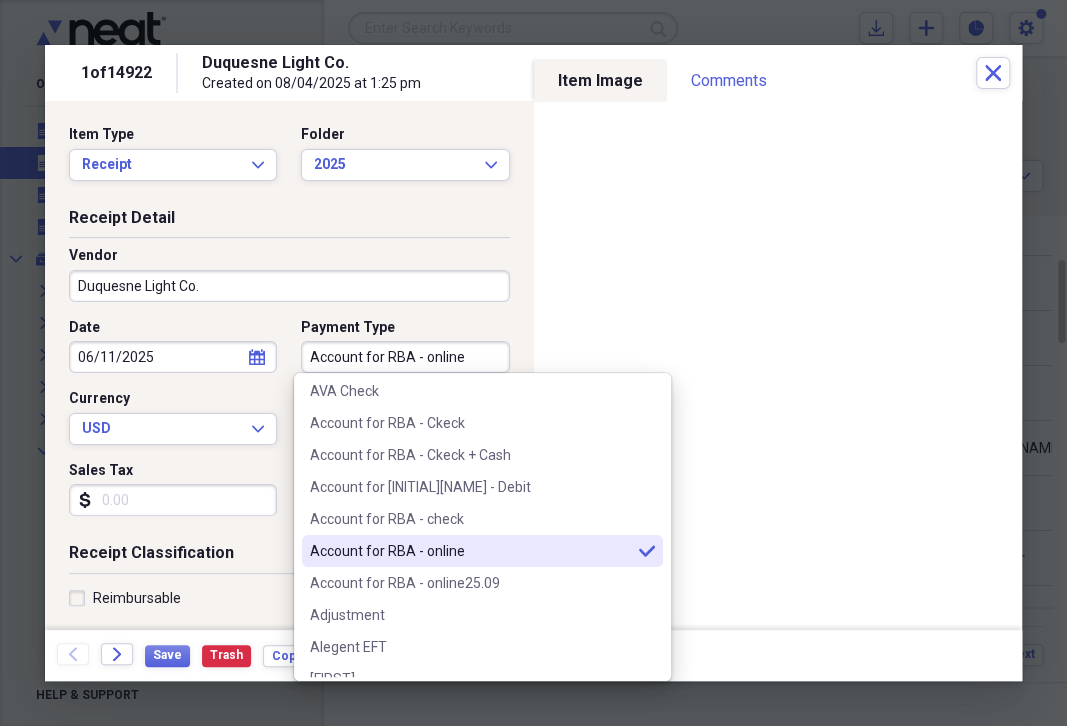 type on "Account for RBA - online" 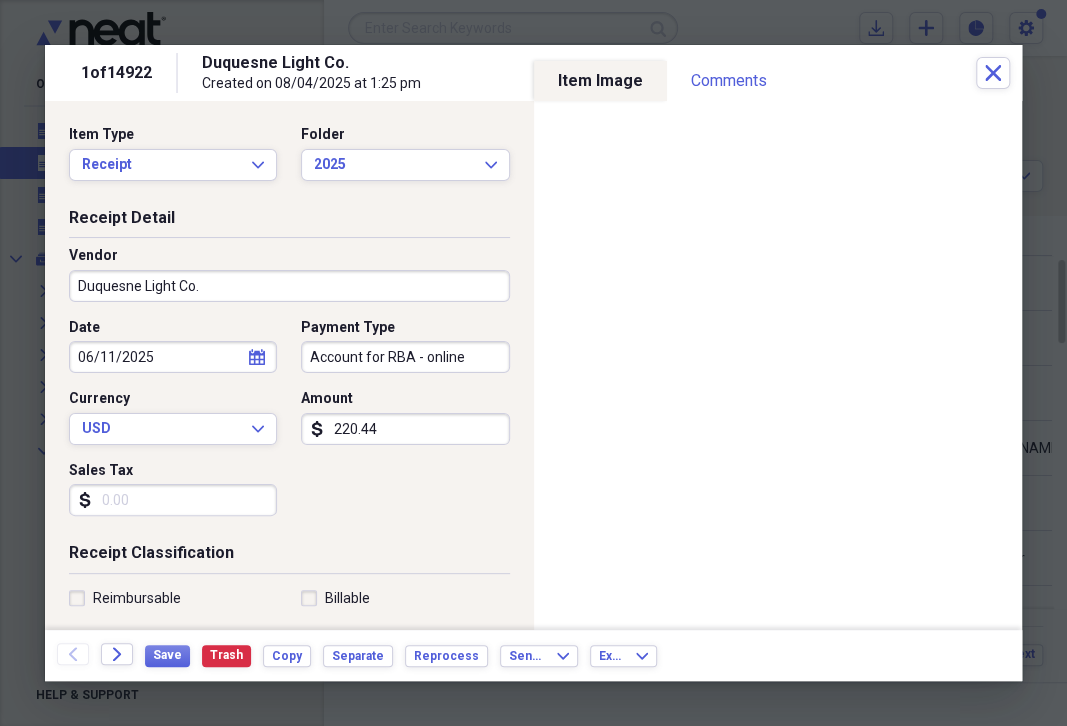 click on "calendar" 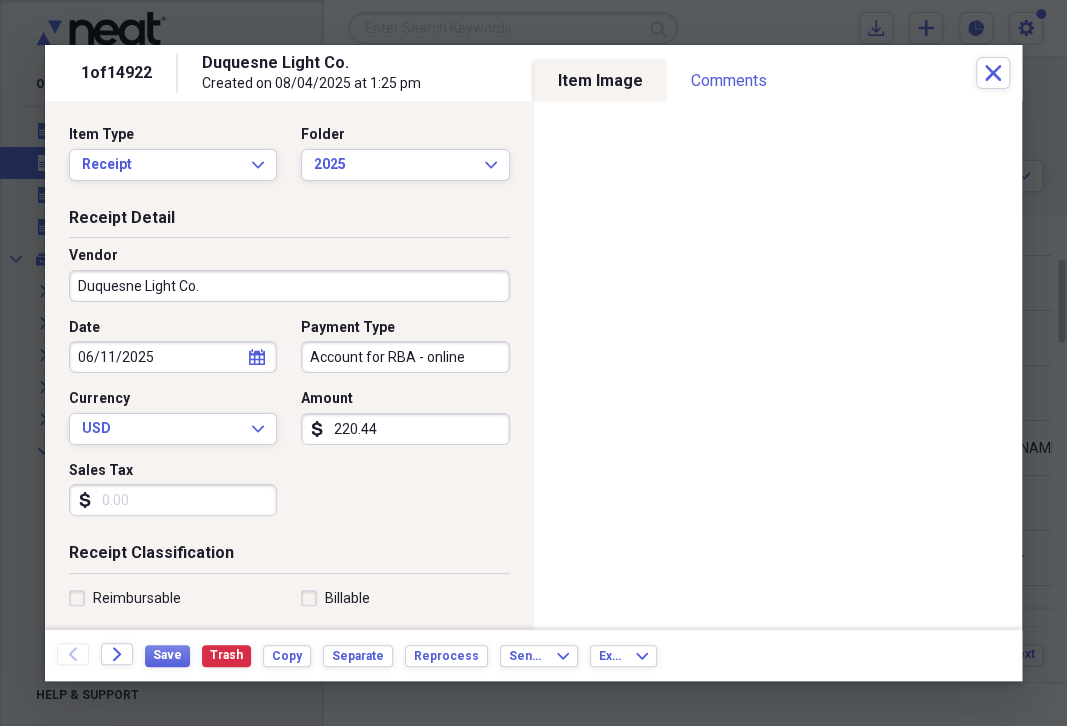 select on "5" 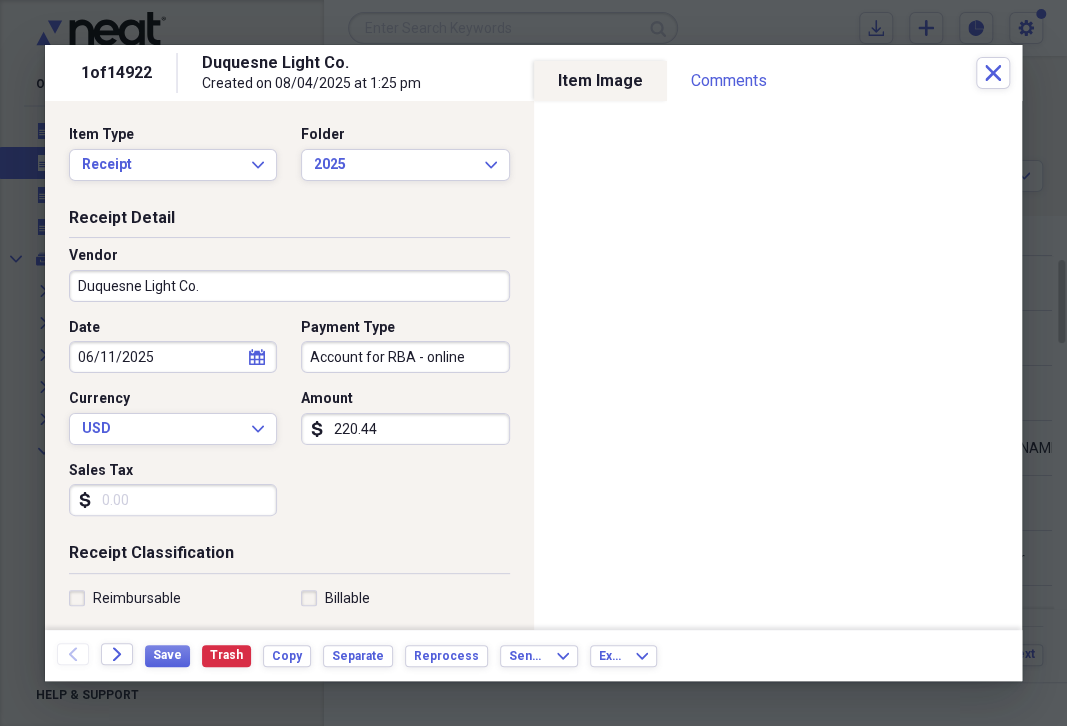 select on "2025" 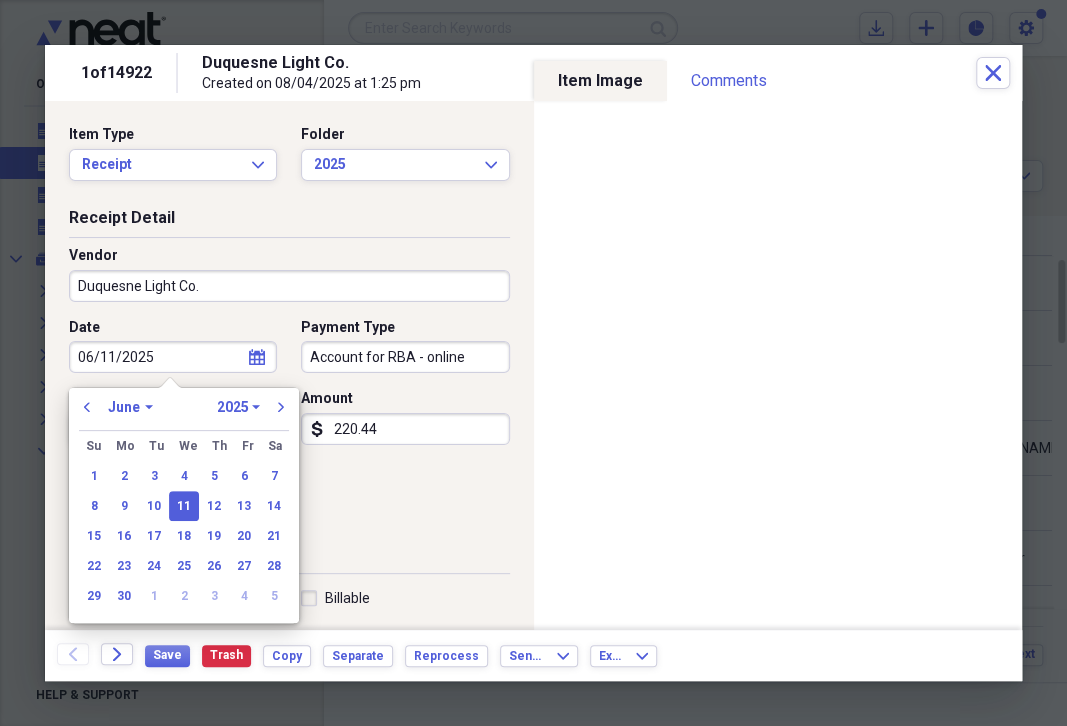 click on "January February March April May June July August September October November December" at bounding box center (130, 407) 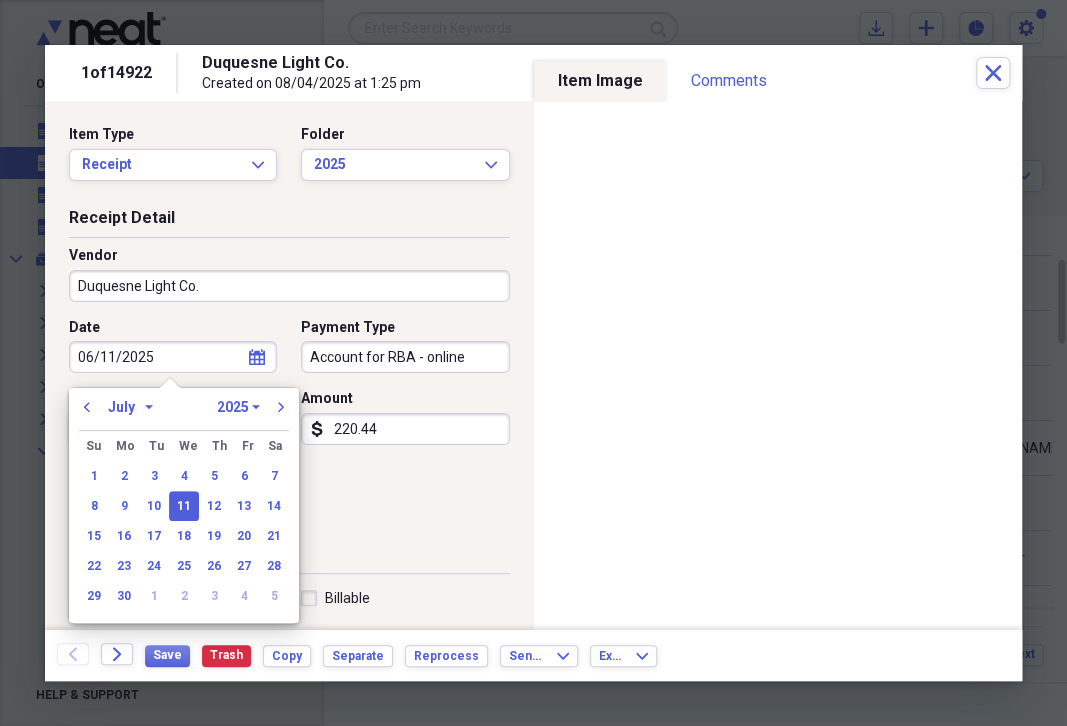 click on "July" at bounding box center [0, 0] 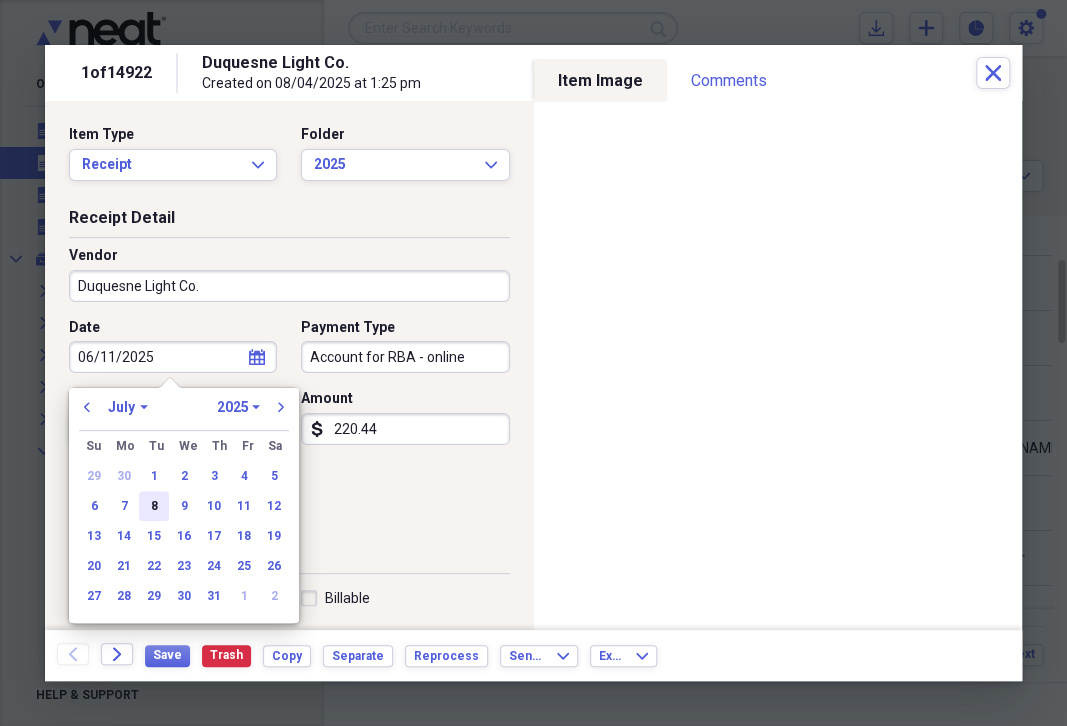 click on "8" at bounding box center (154, 506) 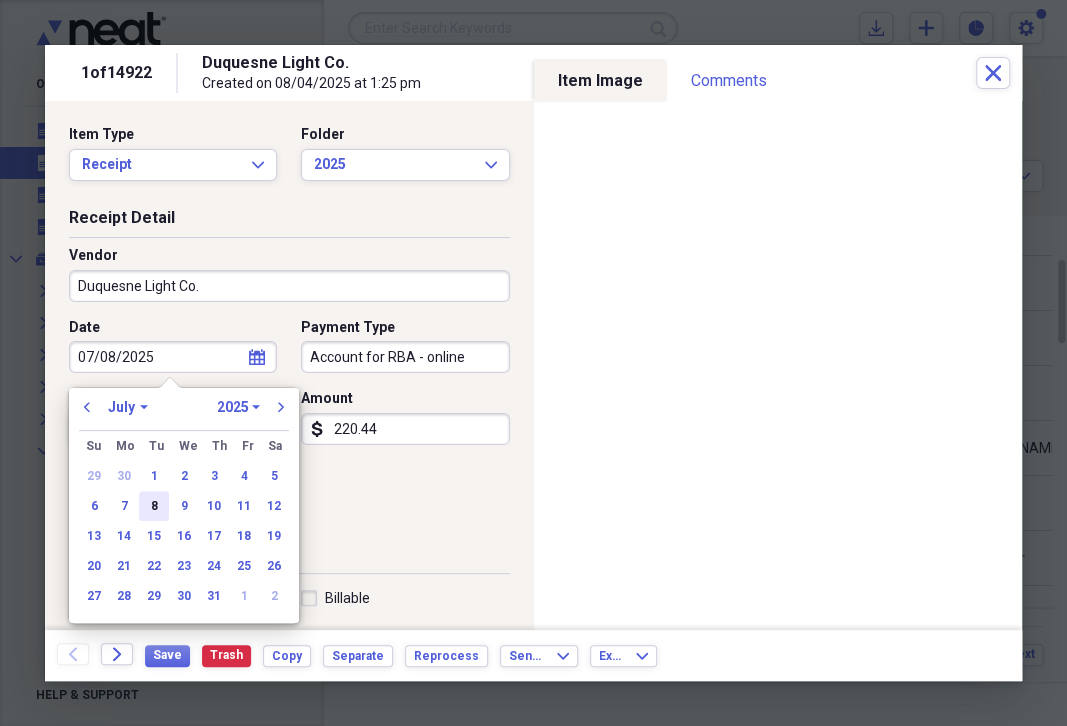 type on "07/08/2025" 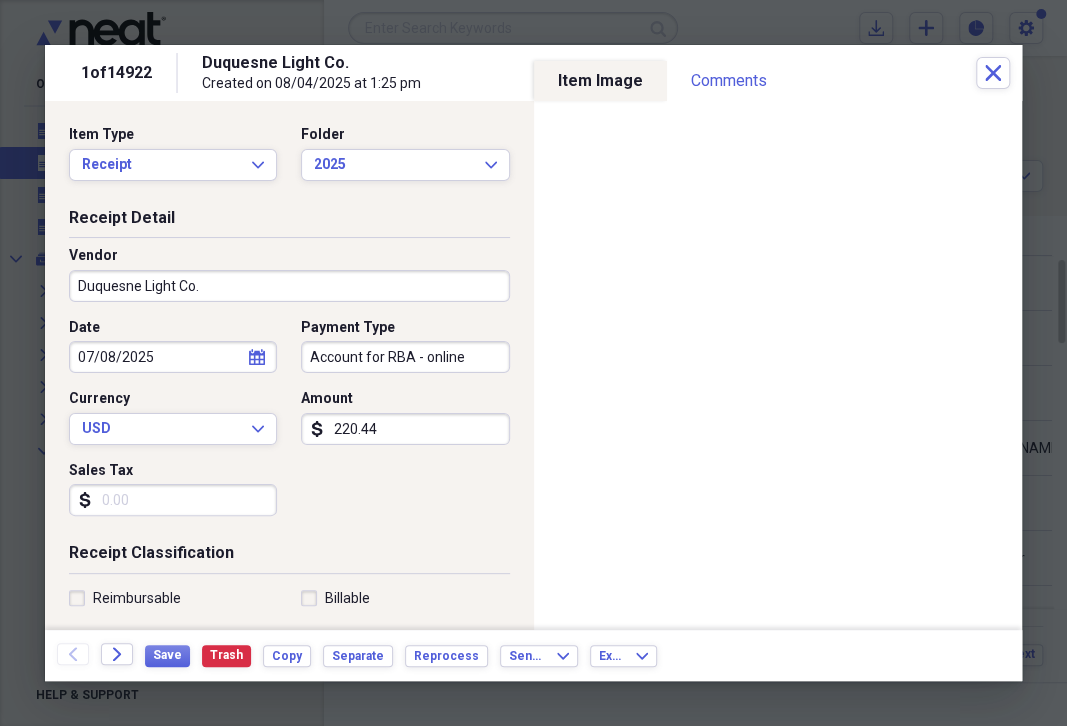 drag, startPoint x: 322, startPoint y: 422, endPoint x: 411, endPoint y: 417, distance: 89.140335 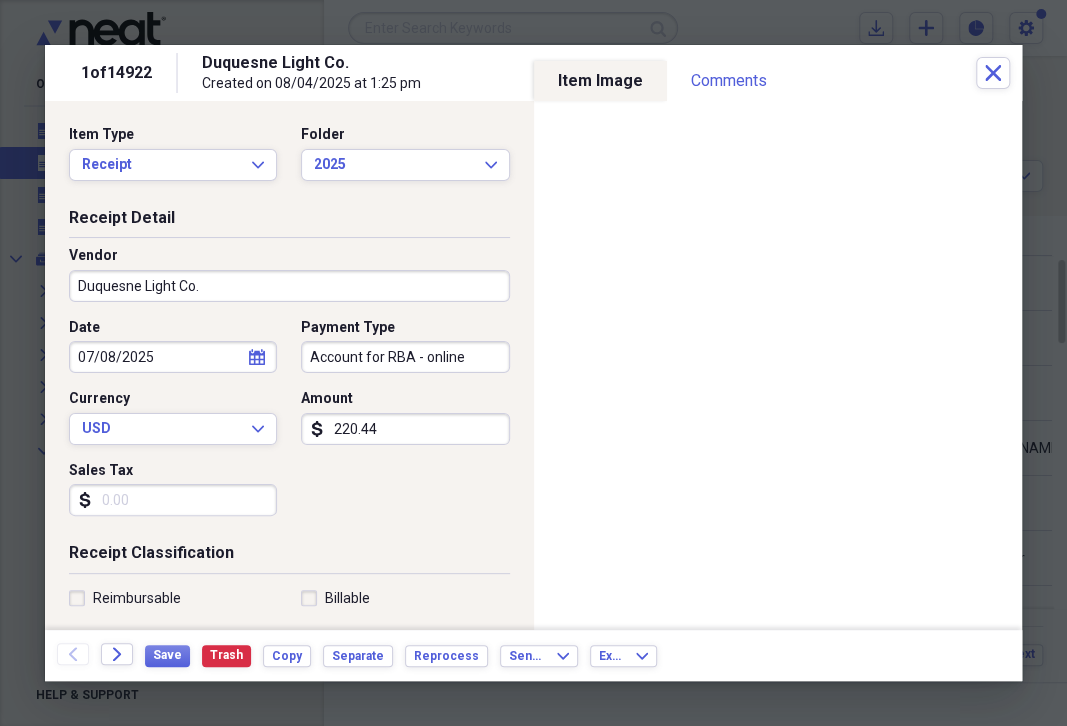 click on "220.44" at bounding box center (405, 429) 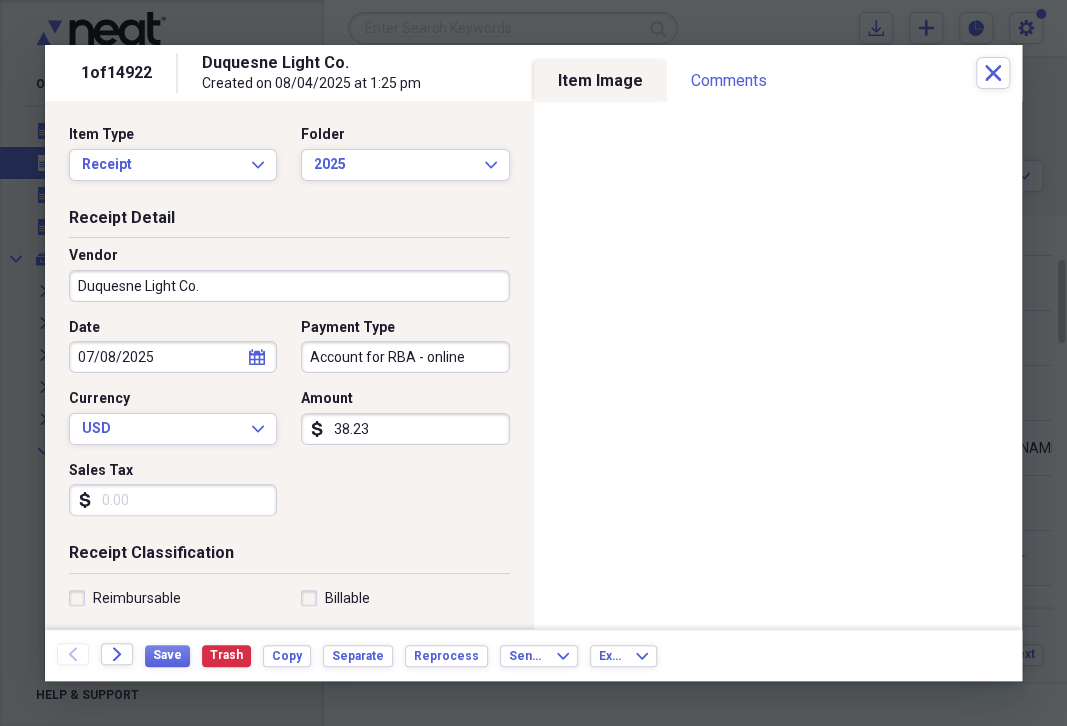type on "382.33" 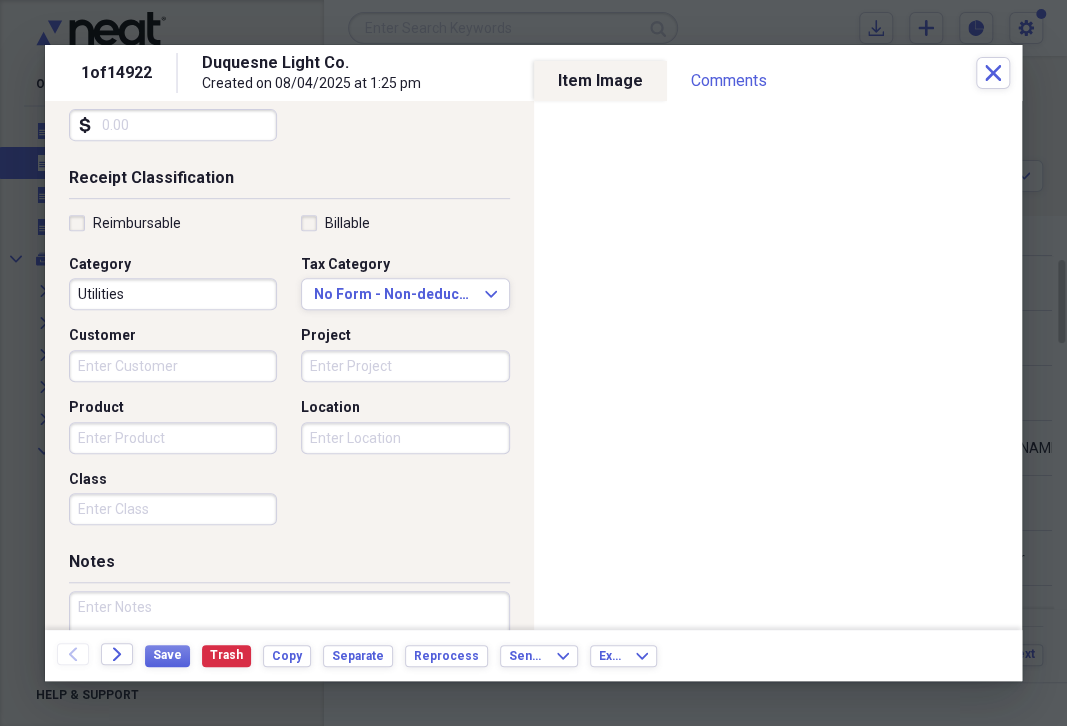 scroll, scrollTop: 490, scrollLeft: 0, axis: vertical 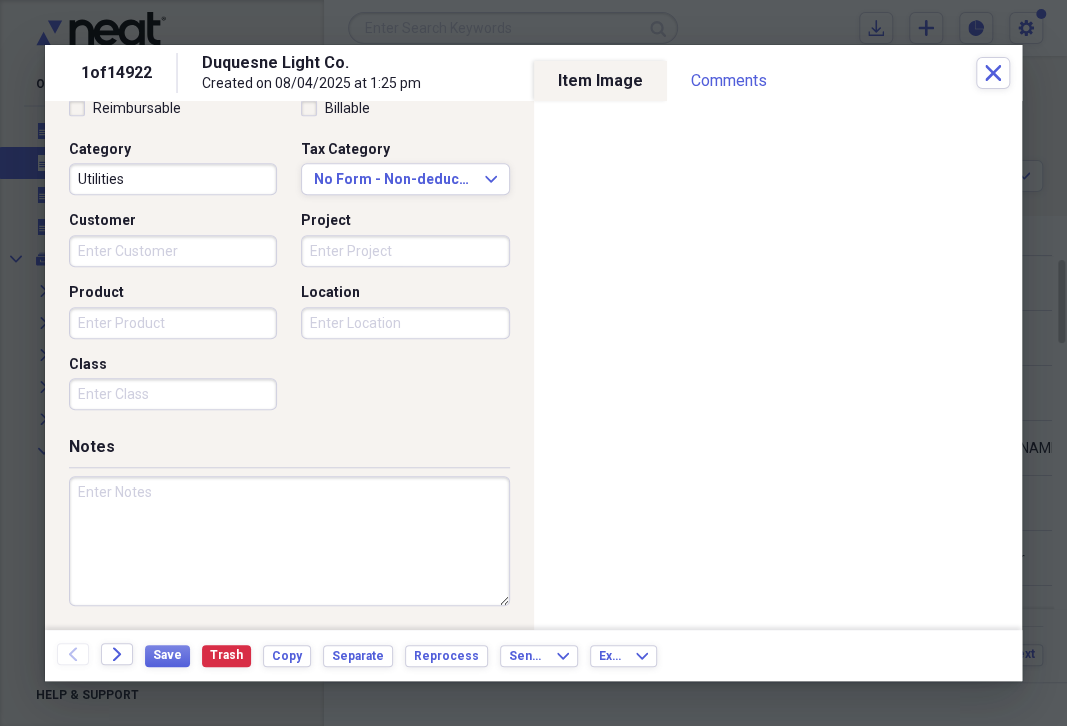 click at bounding box center (289, 541) 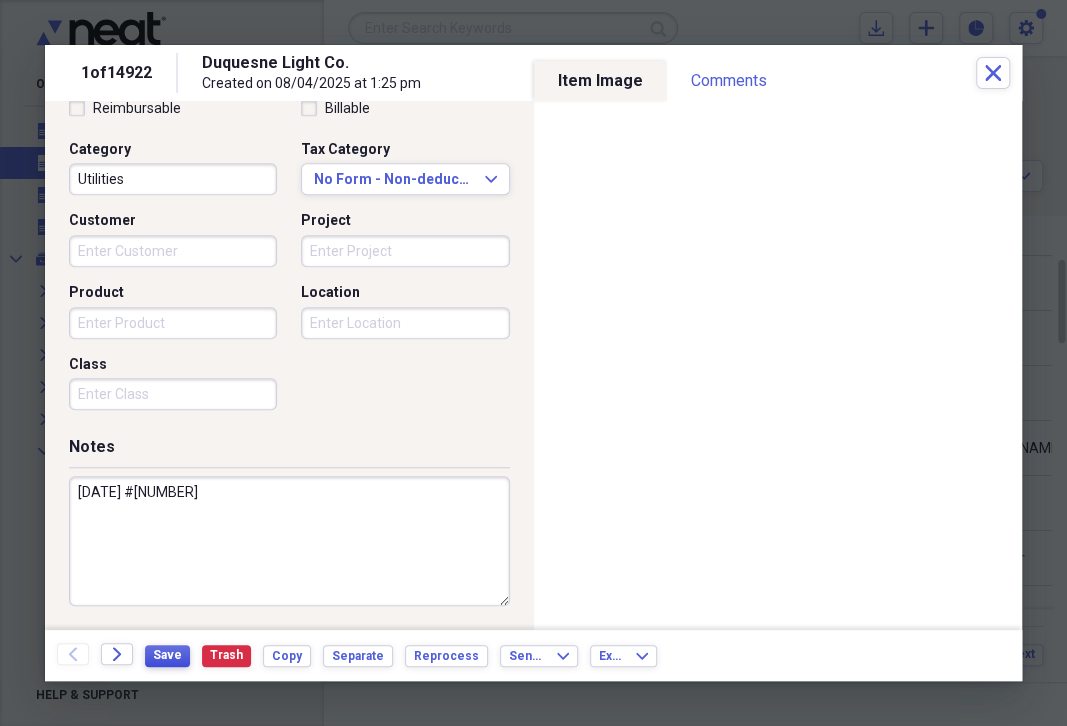 type on "[DATE] #[NUMBER]" 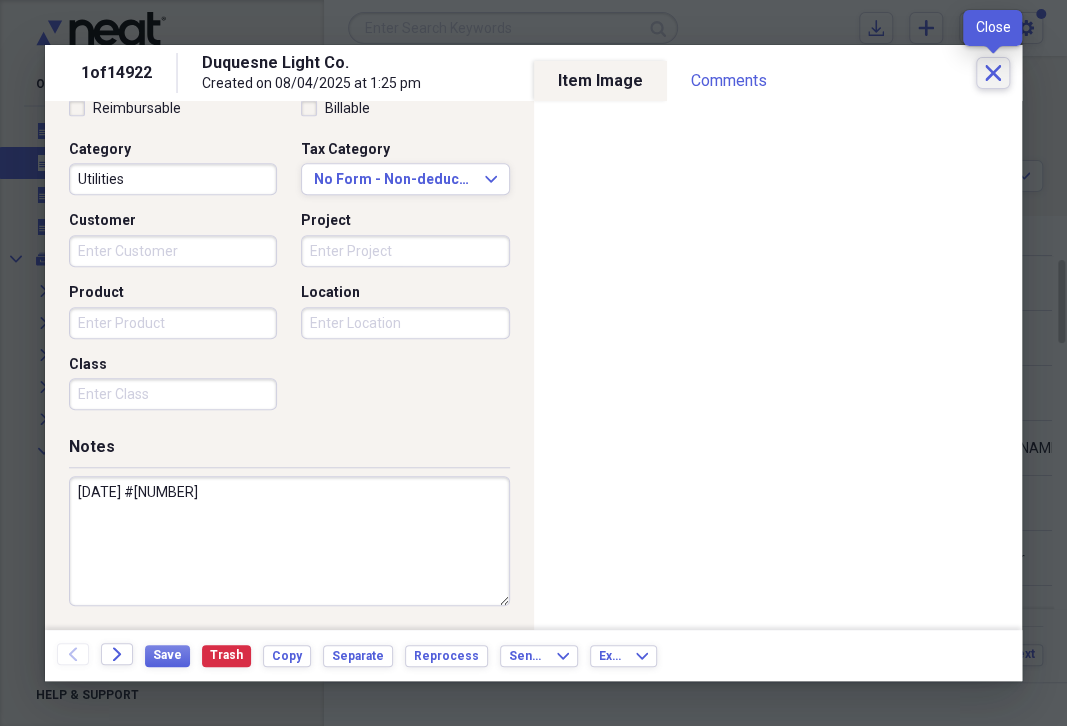 click on "Close" 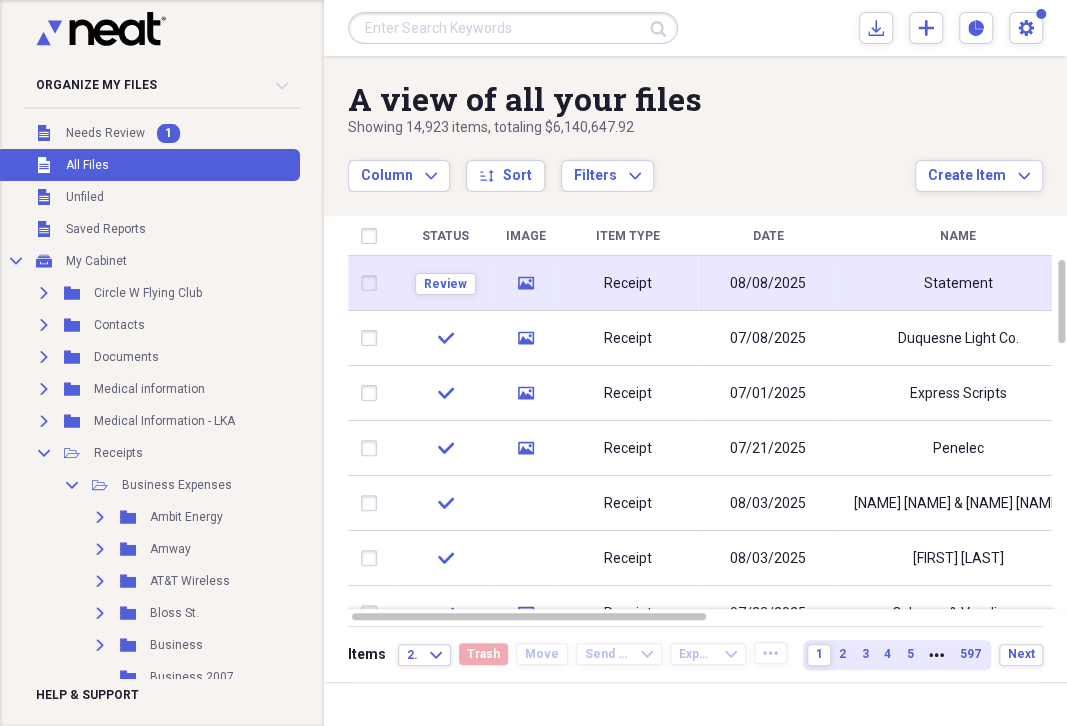 click on "Receipt" at bounding box center (628, 284) 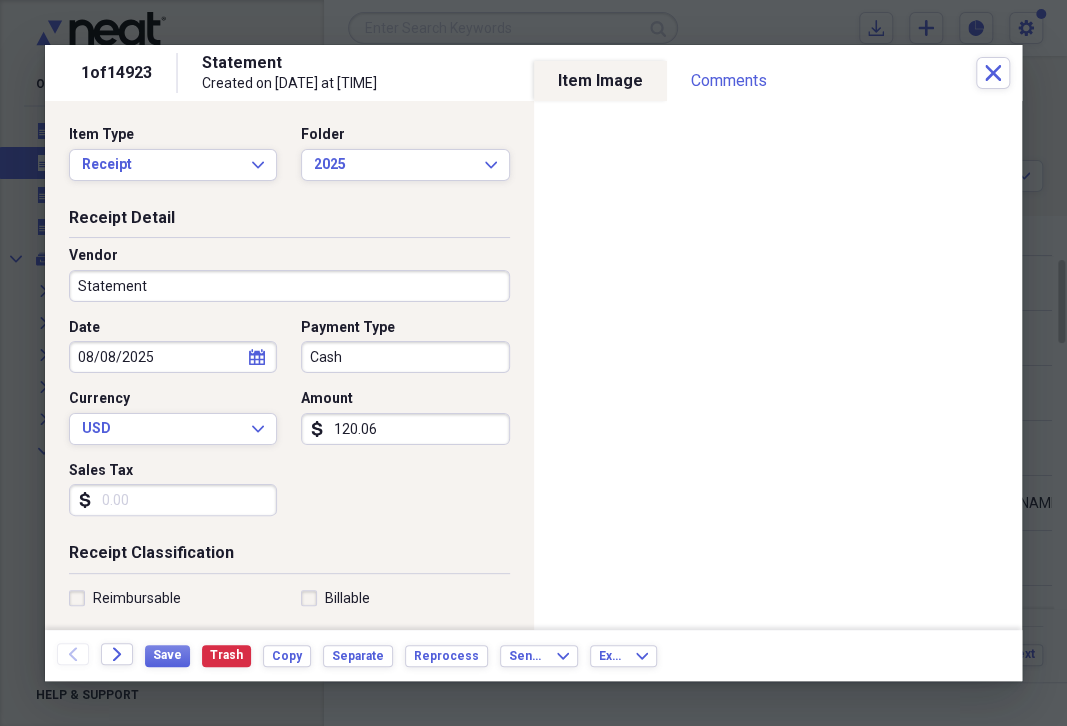 click on "Statement" at bounding box center [289, 286] 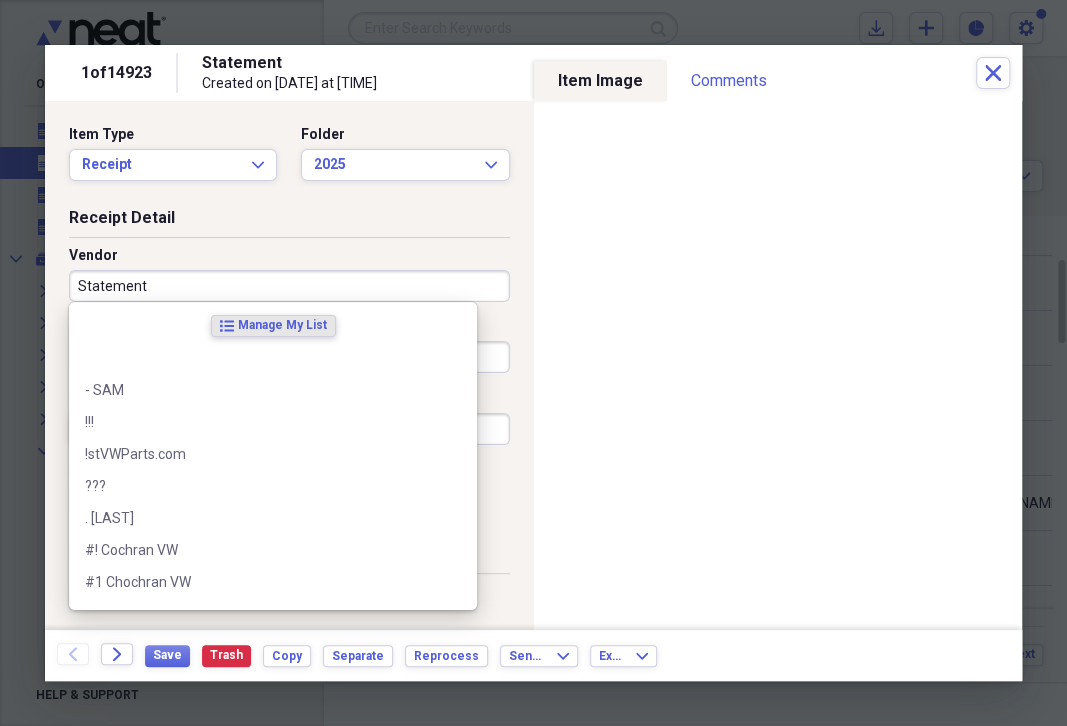 click on "Statement" at bounding box center (289, 286) 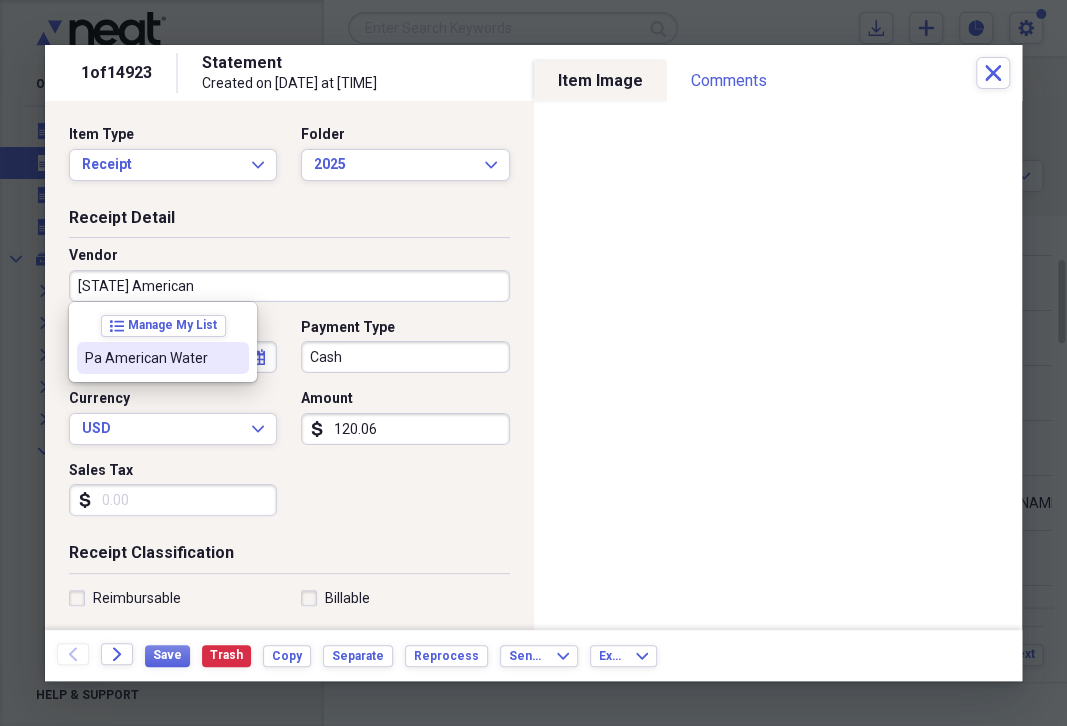 click on "Pa American Water" at bounding box center (151, 358) 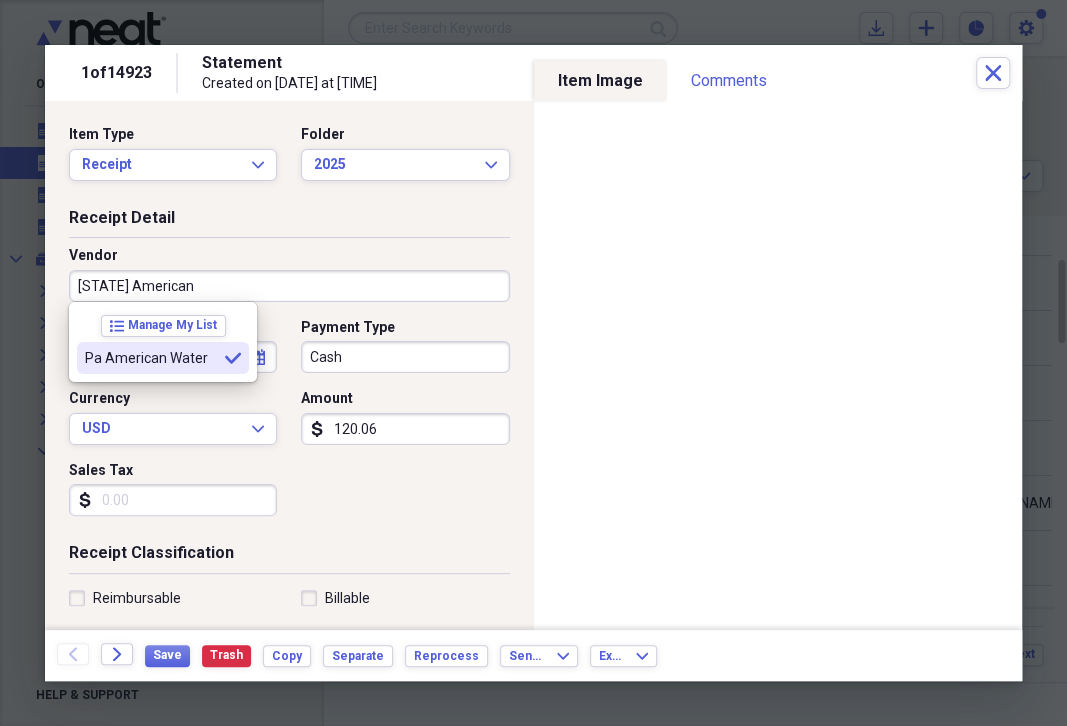 type on "Pa American Water" 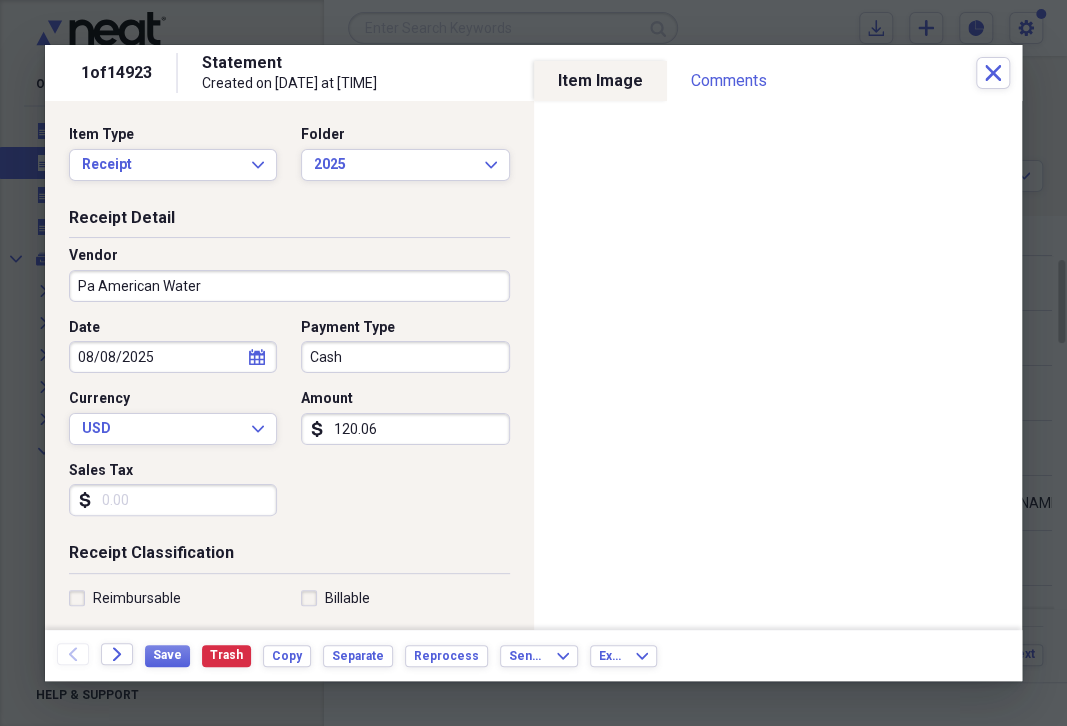 type on "Utilities" 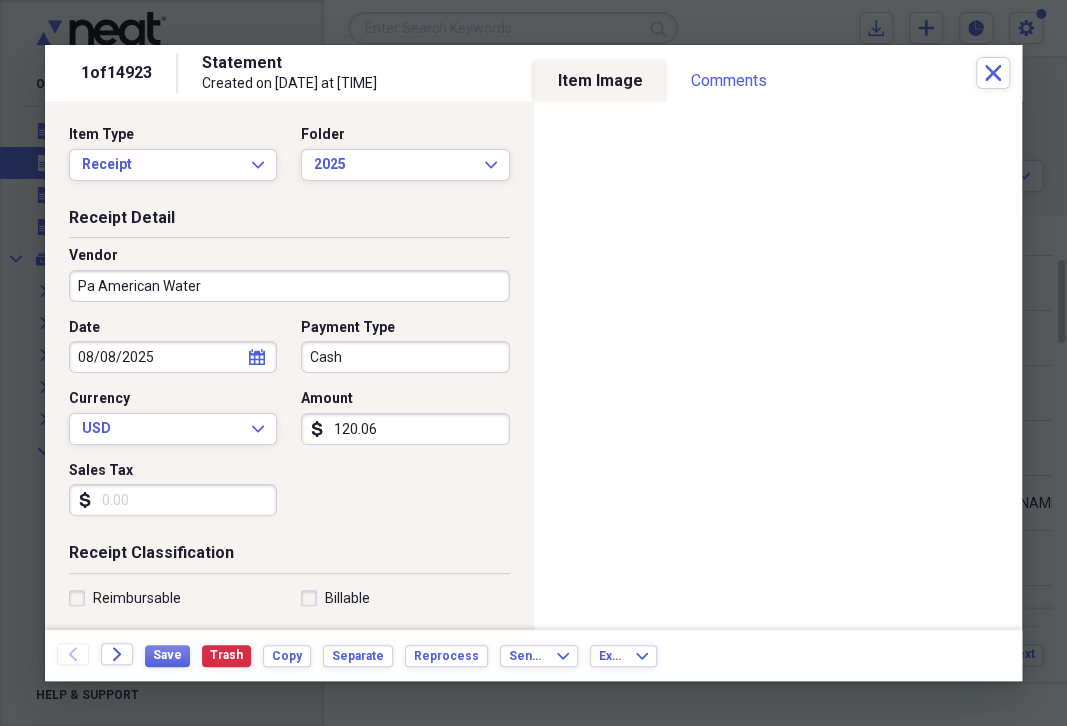 select on "7" 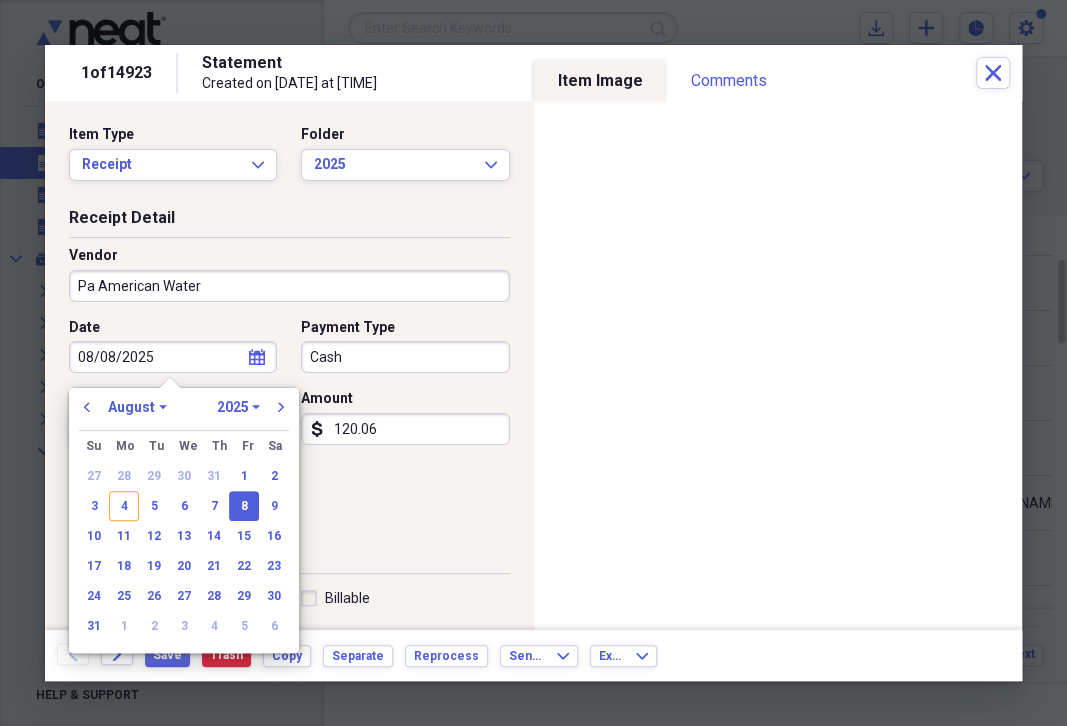 drag, startPoint x: 73, startPoint y: 354, endPoint x: 215, endPoint y: 353, distance: 142.00352 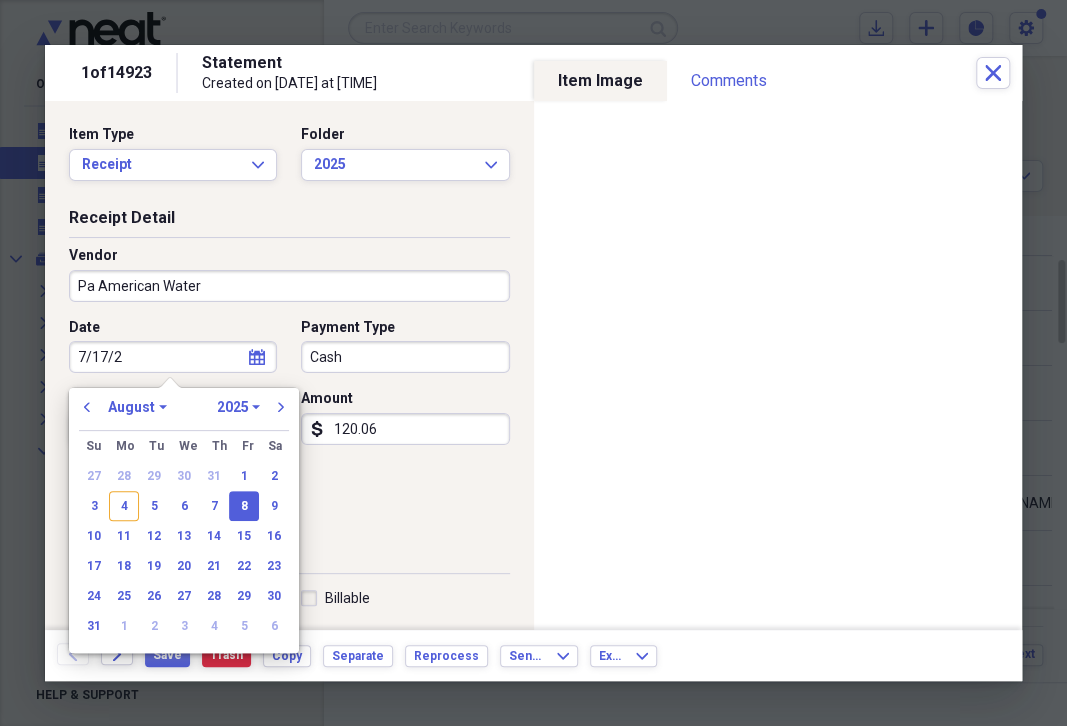 type on "7/17/25" 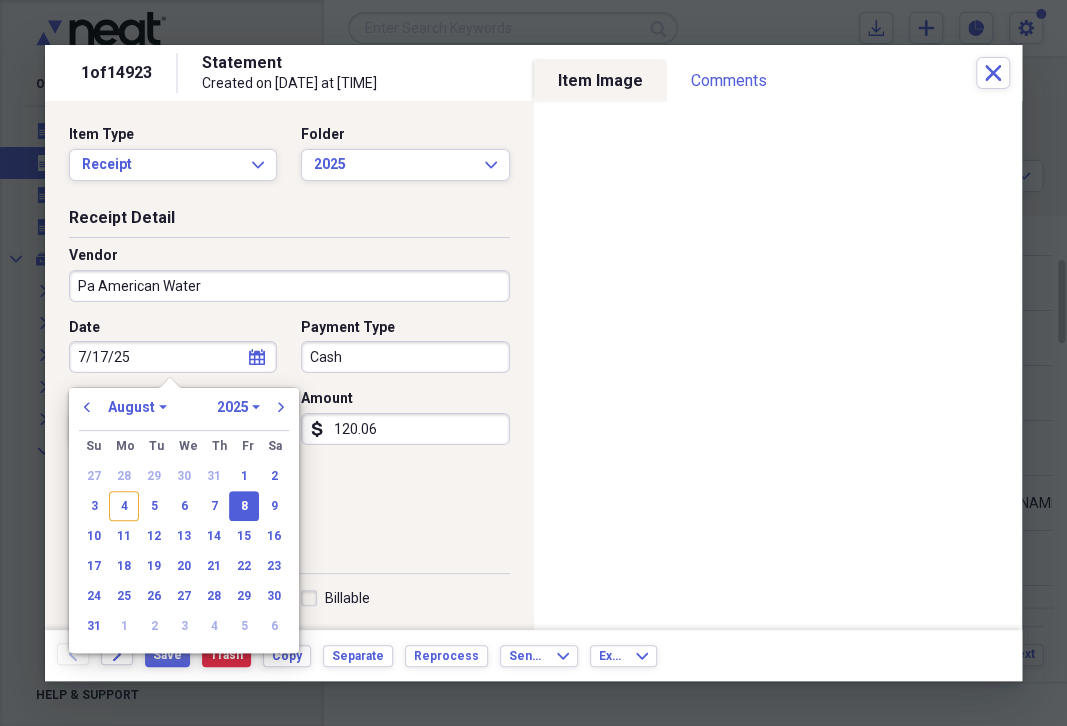 select on "6" 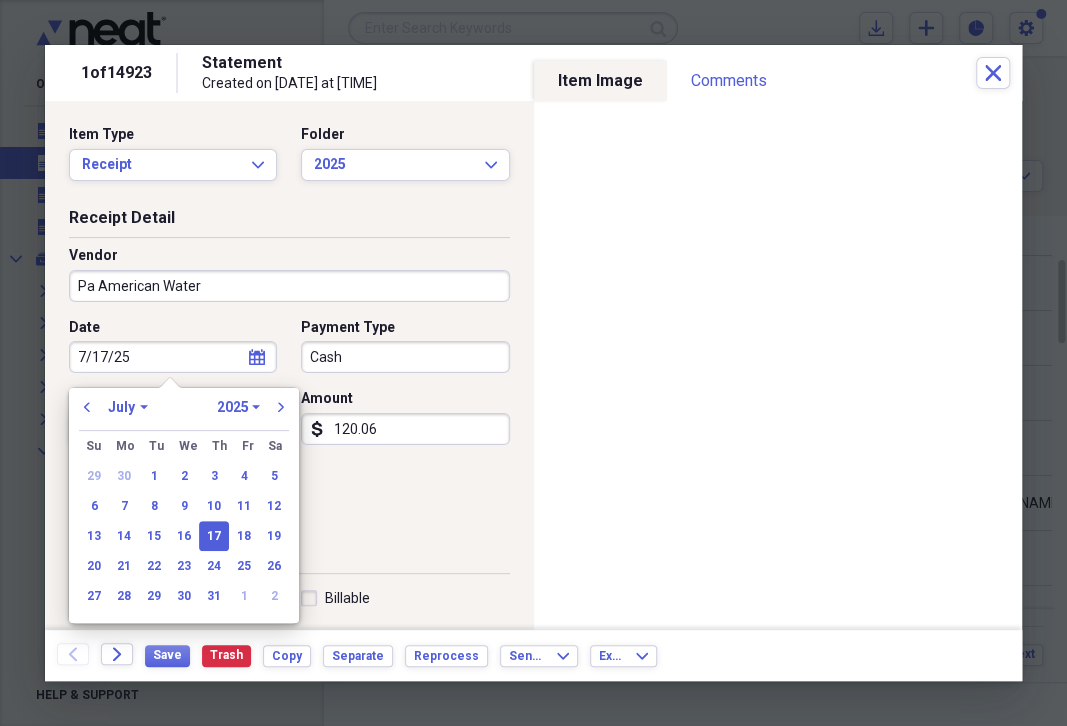 click on "17" at bounding box center [214, 536] 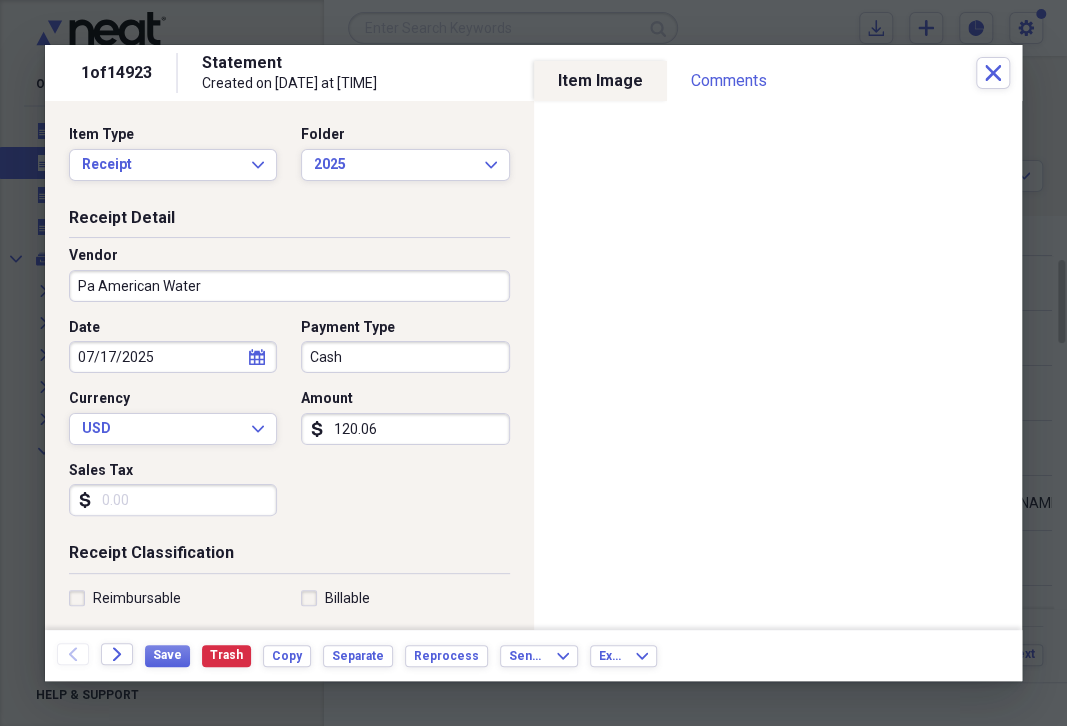 drag, startPoint x: 301, startPoint y: 353, endPoint x: 355, endPoint y: 354, distance: 54.00926 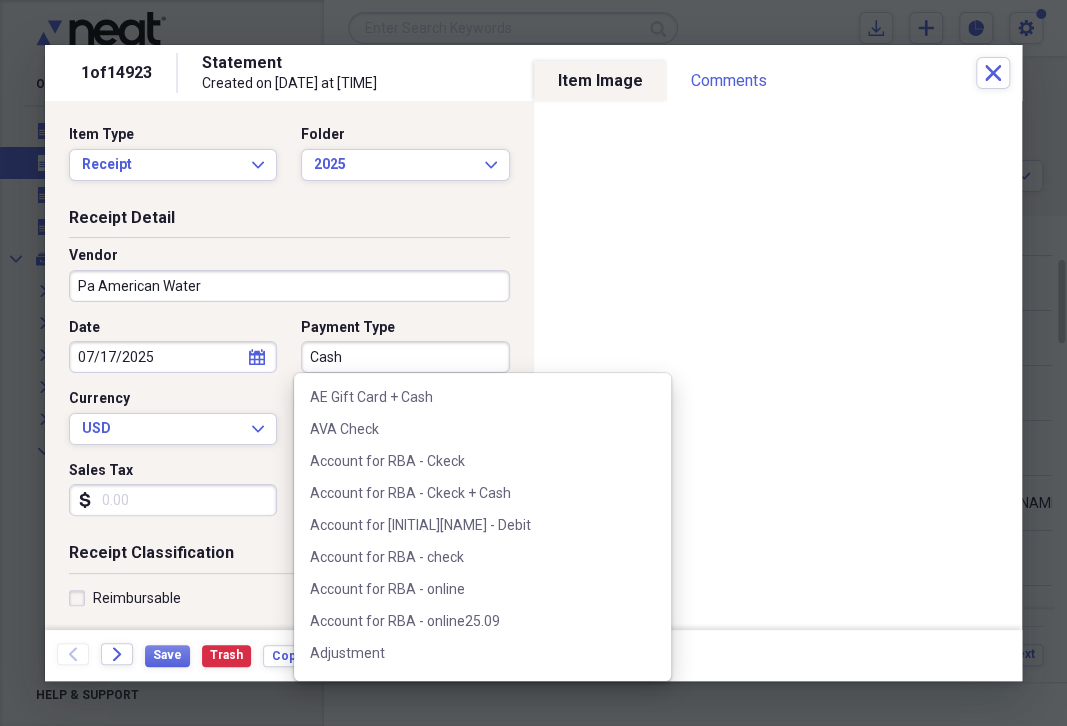 scroll, scrollTop: 230, scrollLeft: 0, axis: vertical 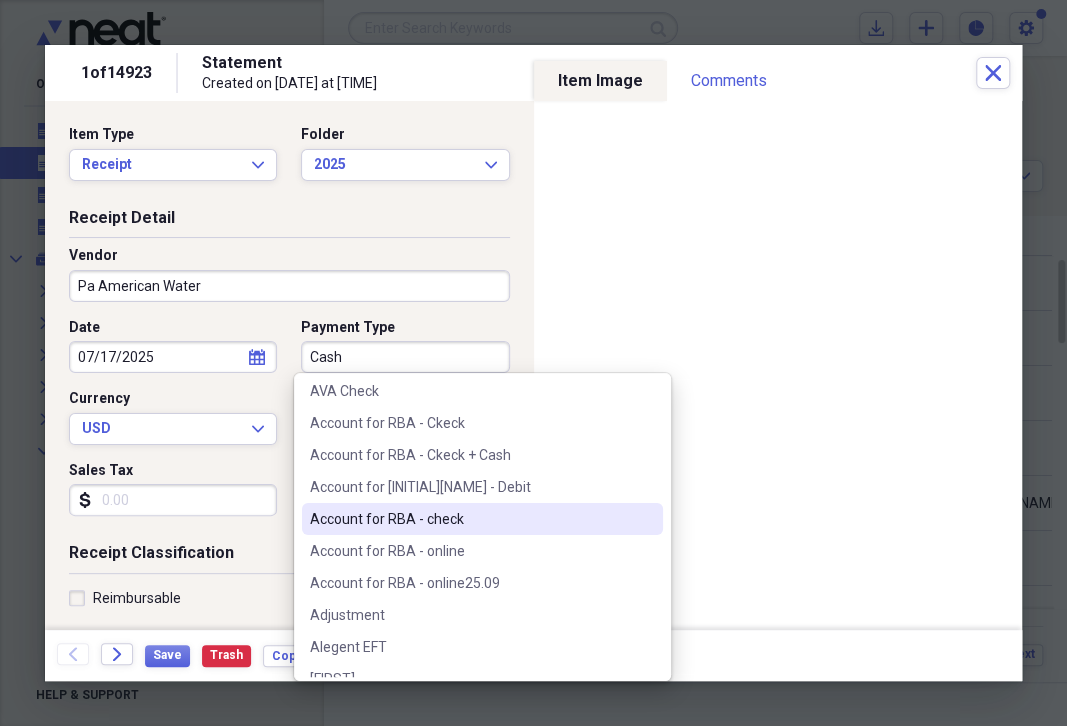 click on "Account for RBA - check" at bounding box center (470, 519) 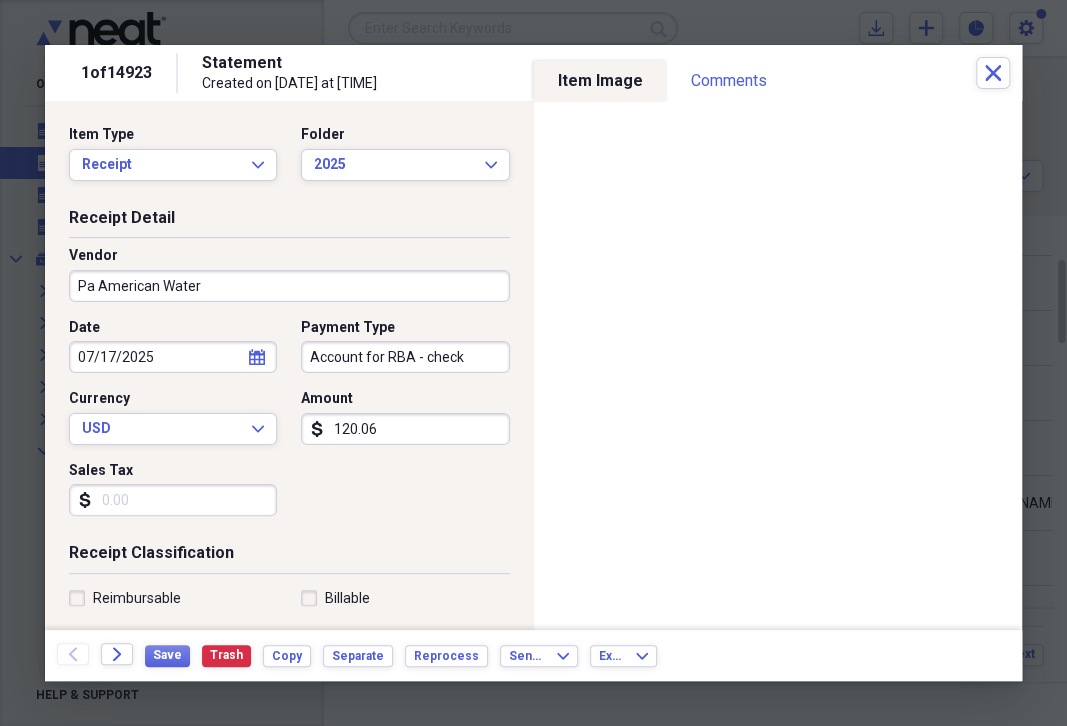 click on "Account for RBA - check" at bounding box center [405, 357] 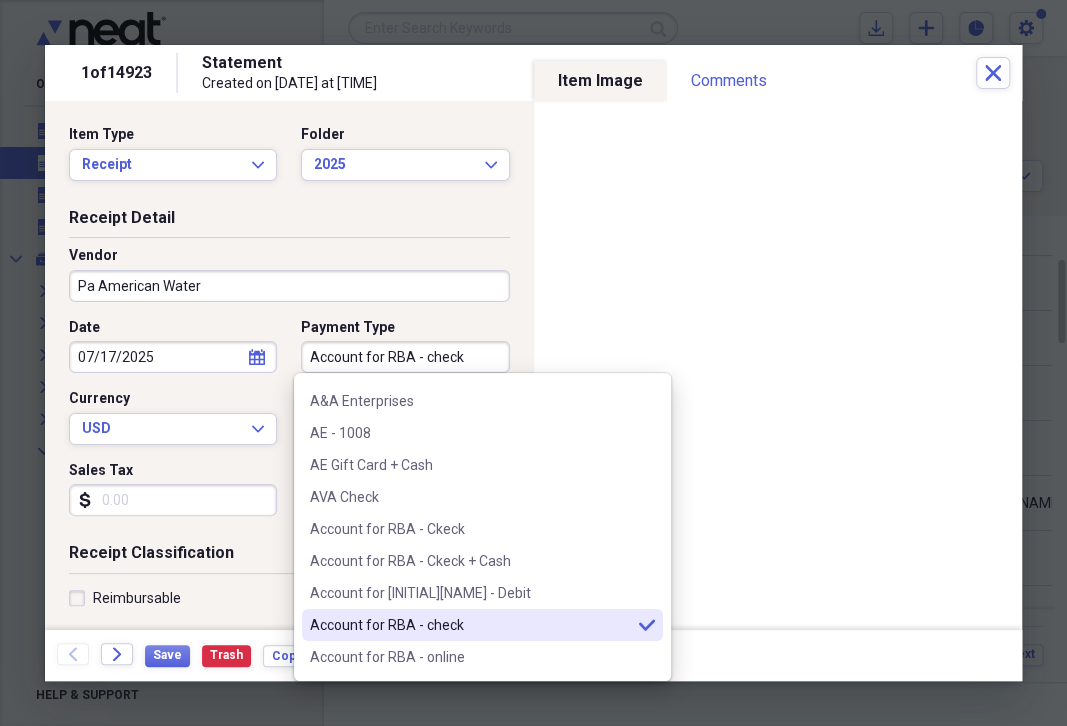 scroll, scrollTop: 124, scrollLeft: 0, axis: vertical 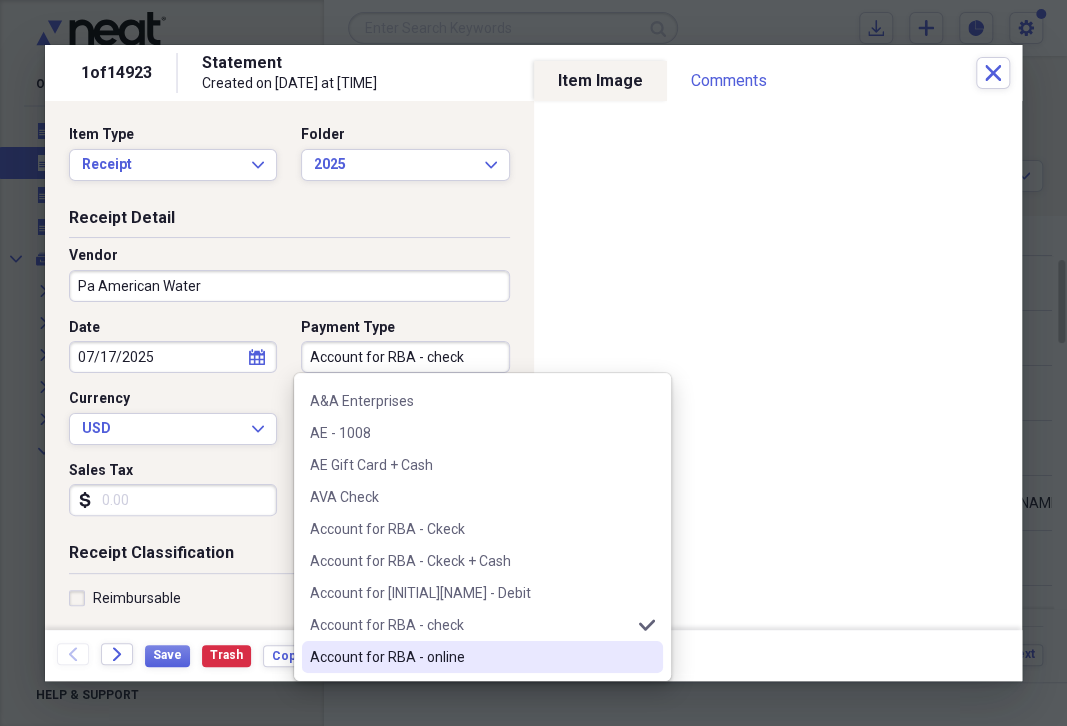 click on "Account for RBA - online" at bounding box center (470, 657) 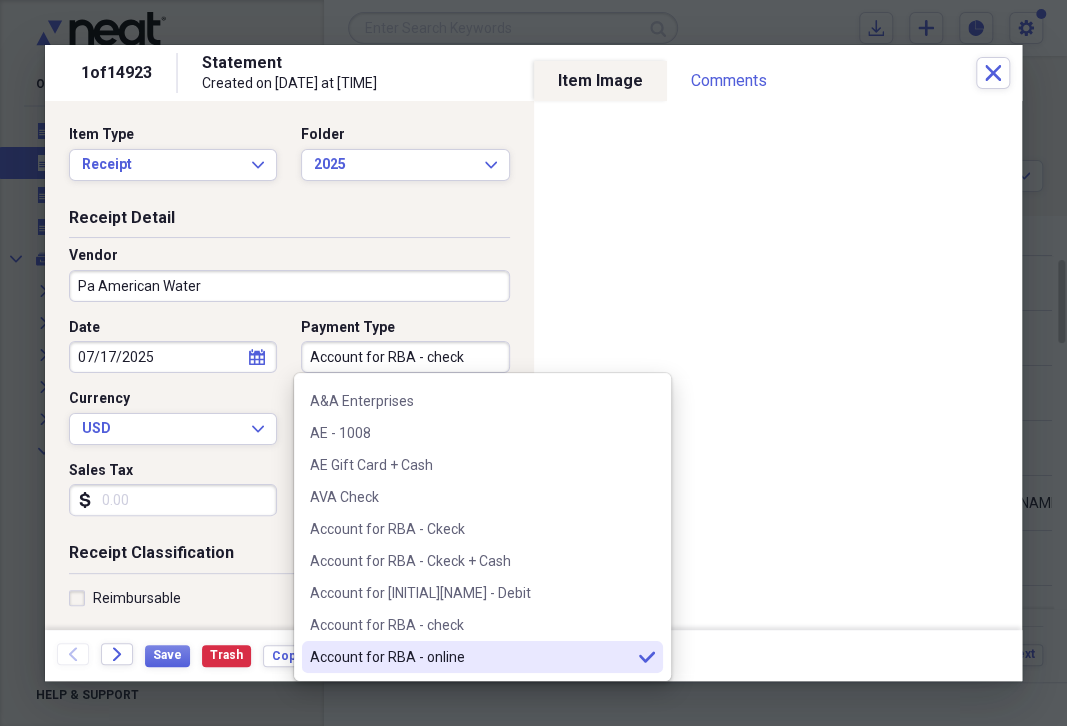 type on "Account for RBA - online" 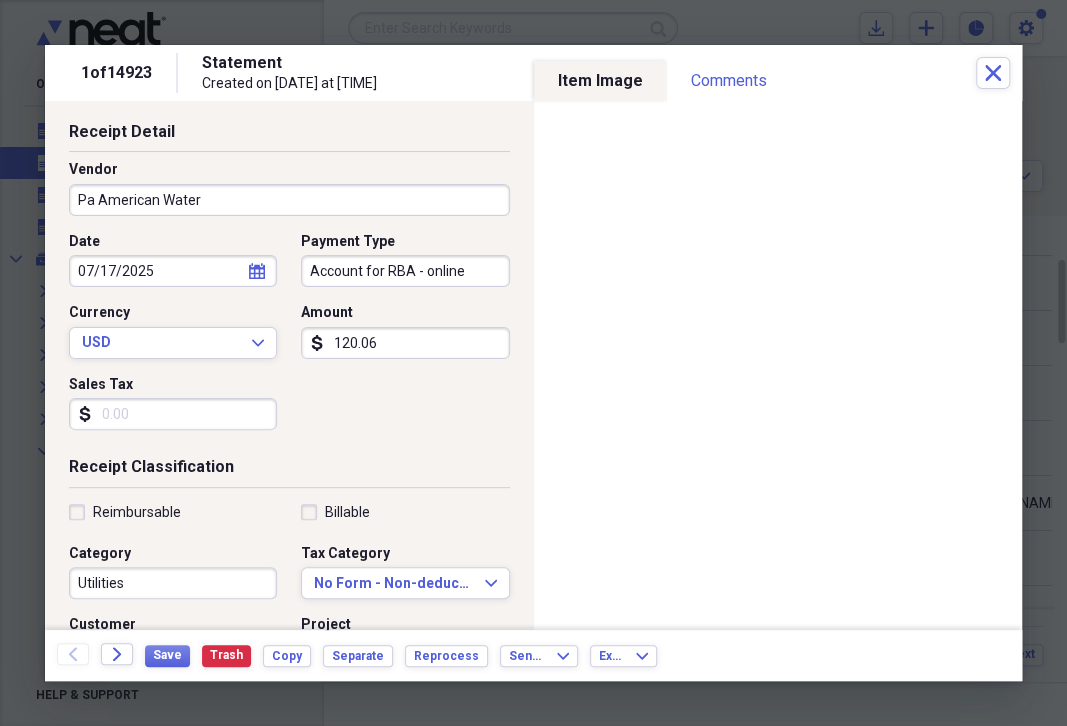 scroll, scrollTop: 115, scrollLeft: 0, axis: vertical 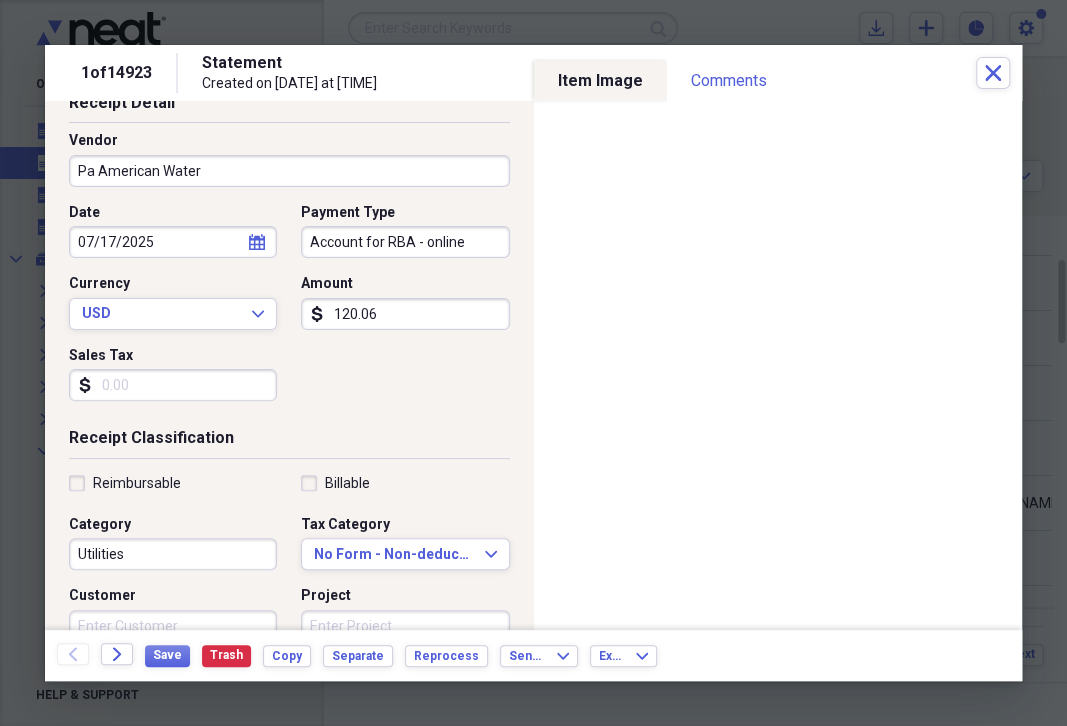 drag, startPoint x: 321, startPoint y: 313, endPoint x: 411, endPoint y: 324, distance: 90.66973 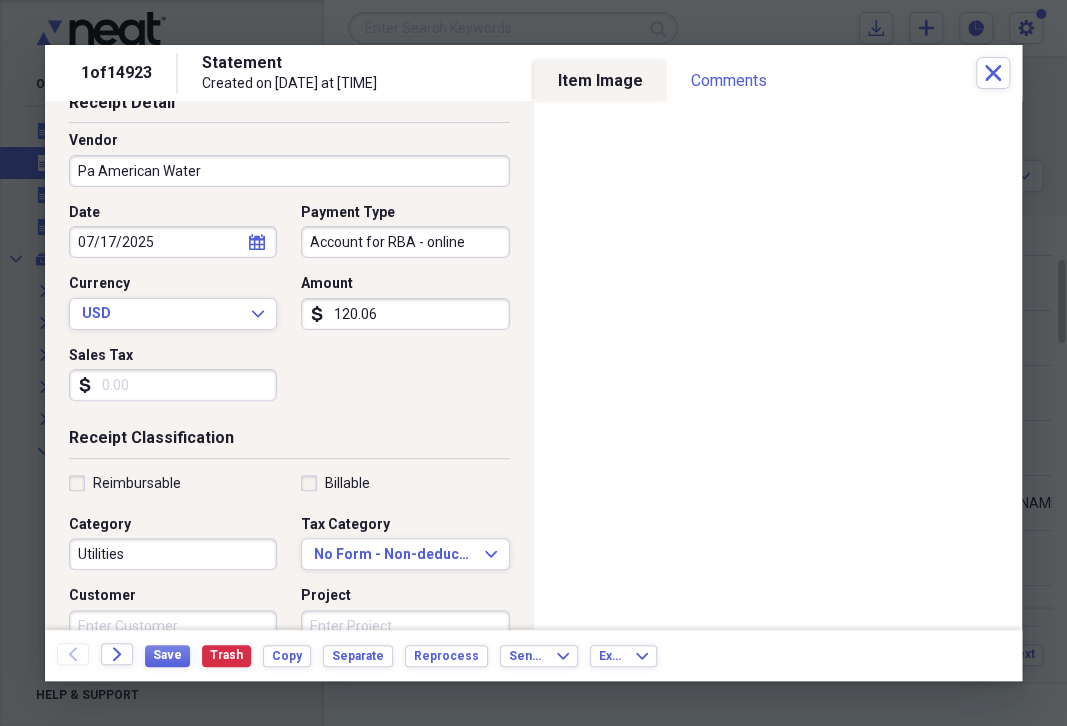 click on "120.06" at bounding box center (405, 314) 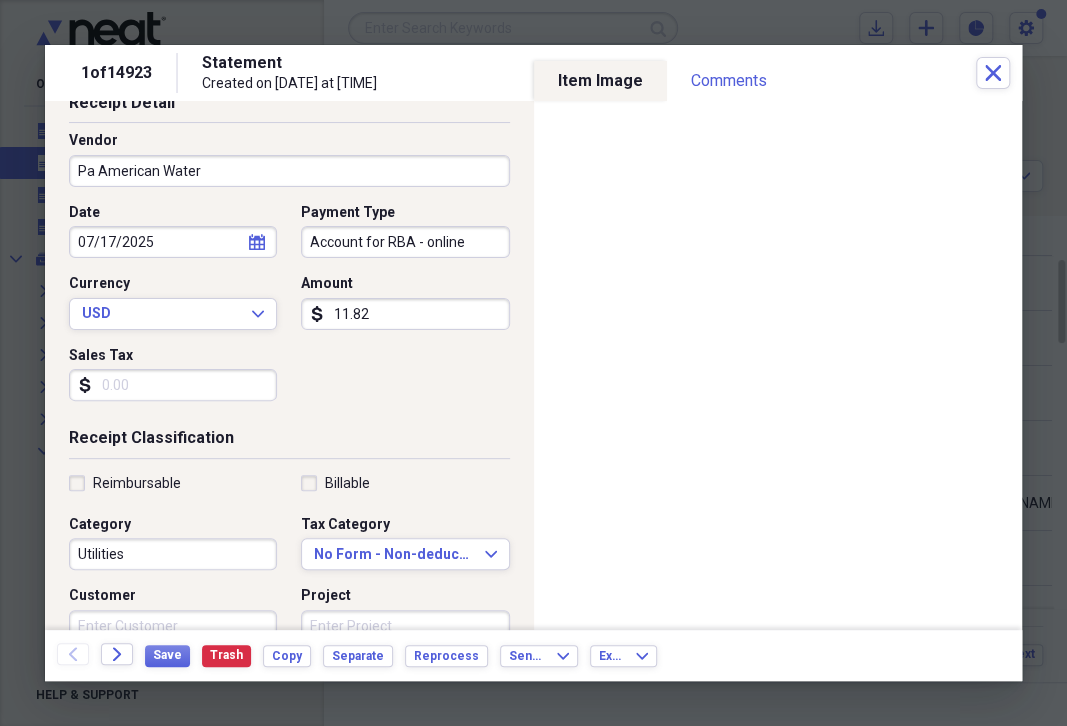 type on "118.29" 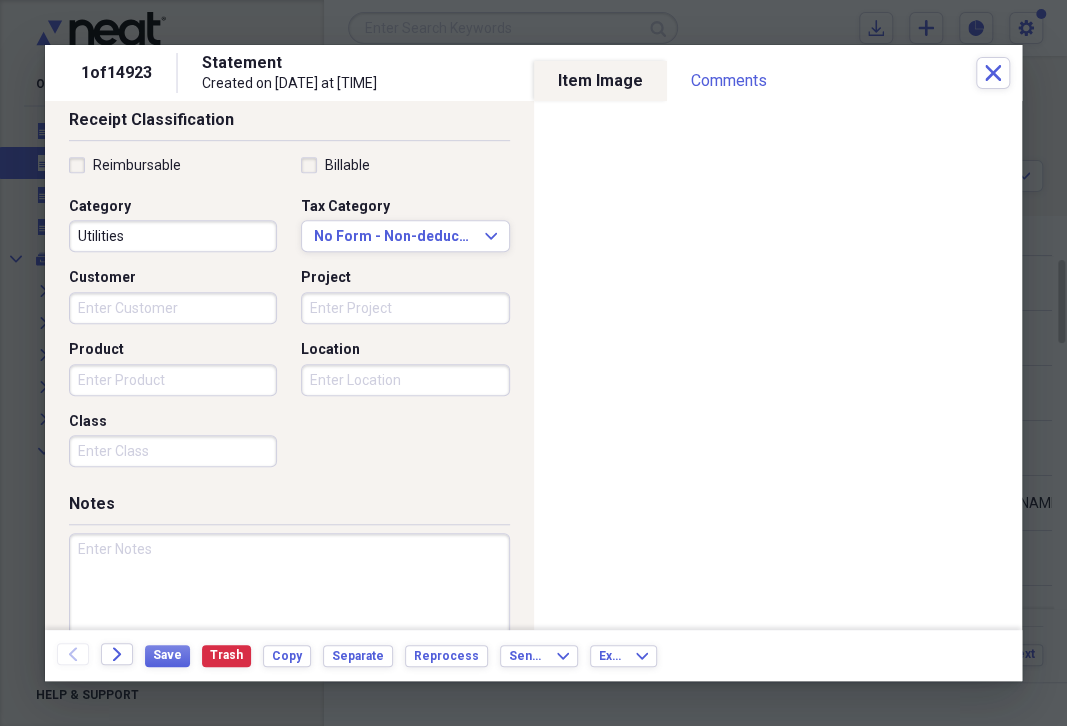 scroll, scrollTop: 460, scrollLeft: 0, axis: vertical 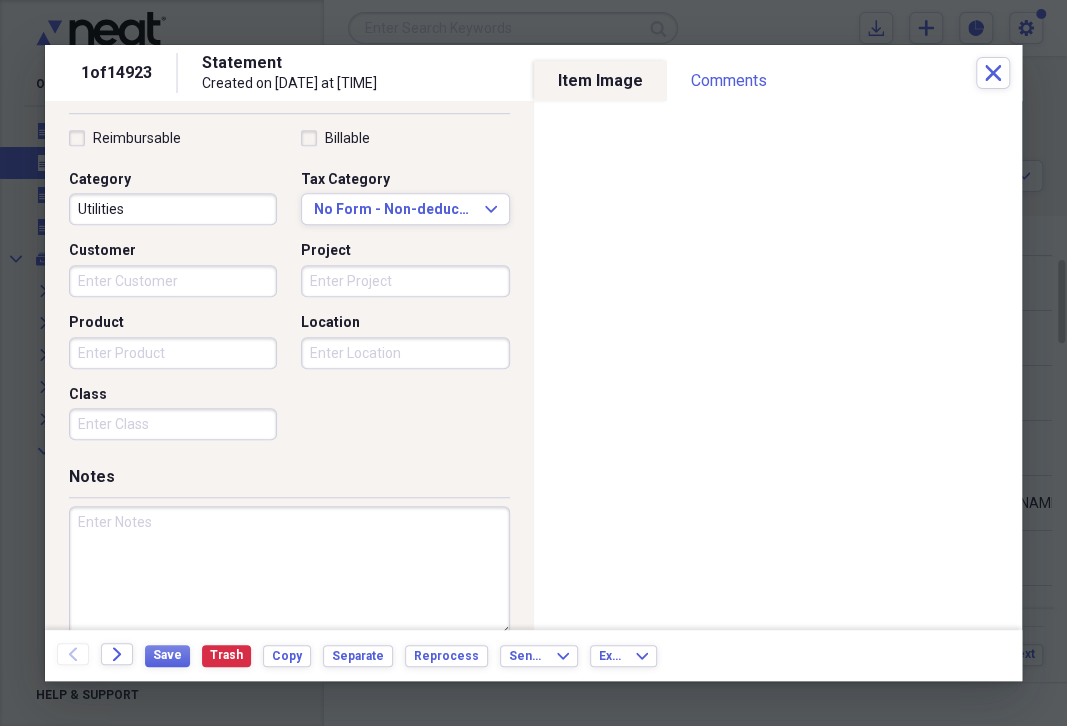 click at bounding box center (289, 571) 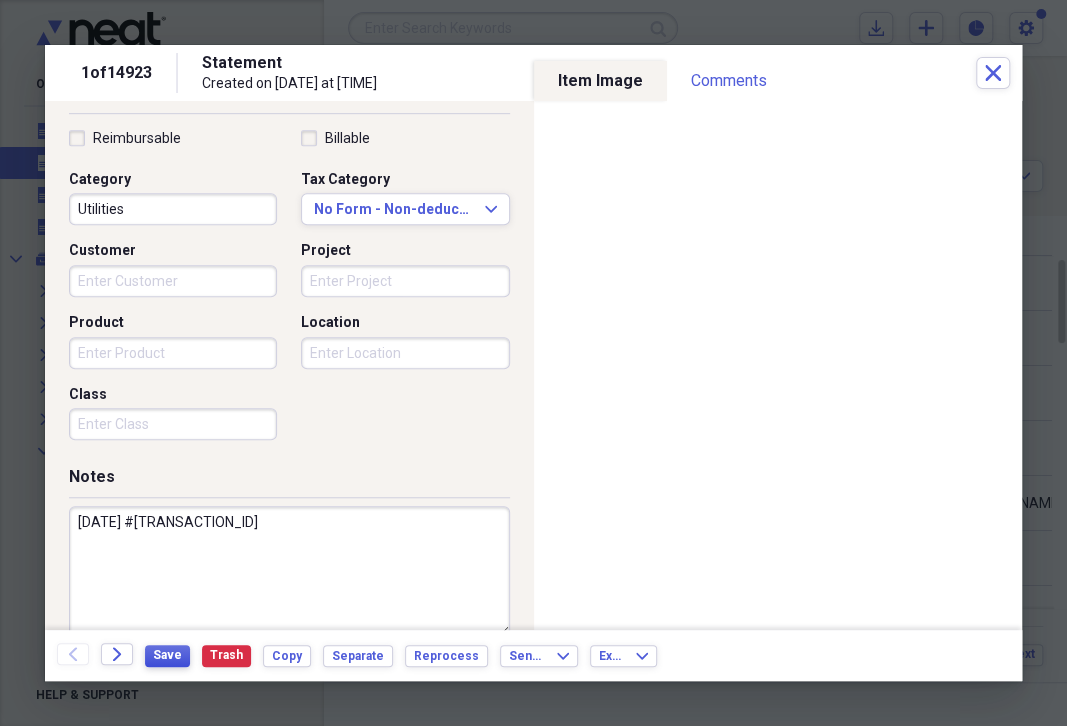 type on "[DATE] #[TRANSACTION_ID]" 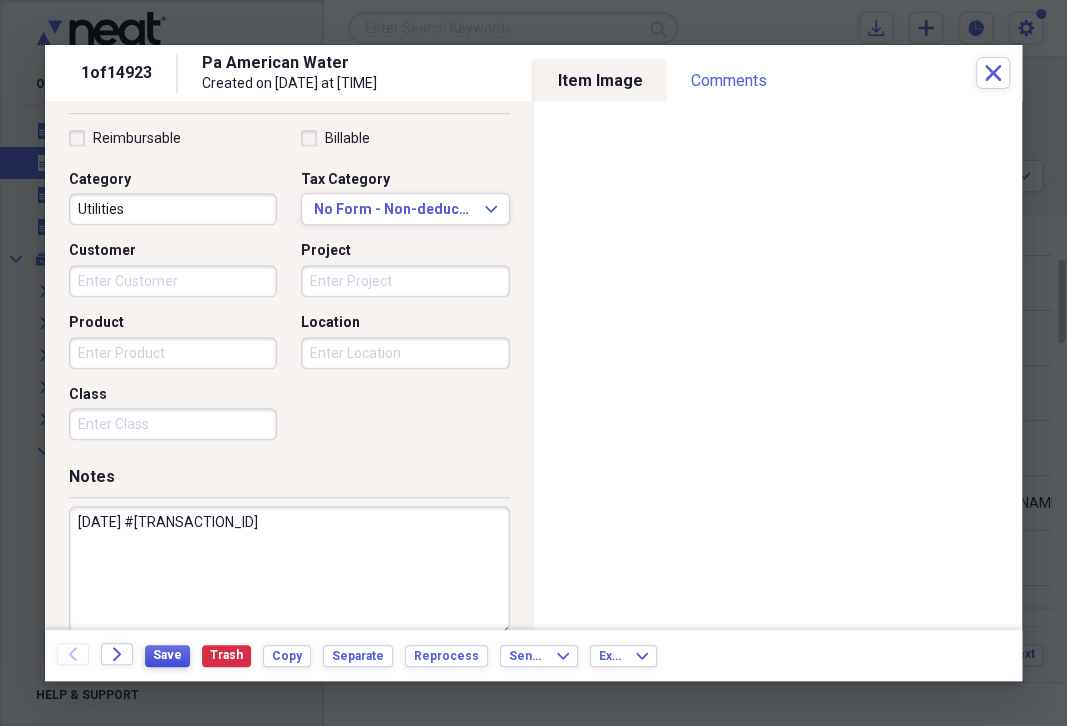 click on "Save" at bounding box center (167, 655) 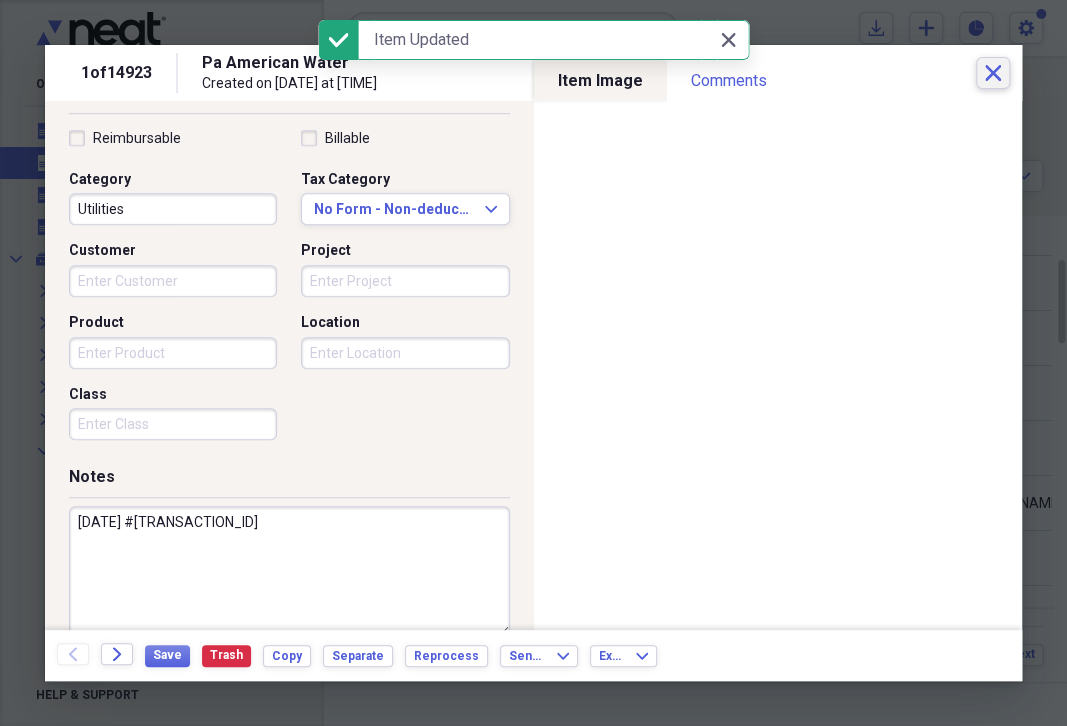 click 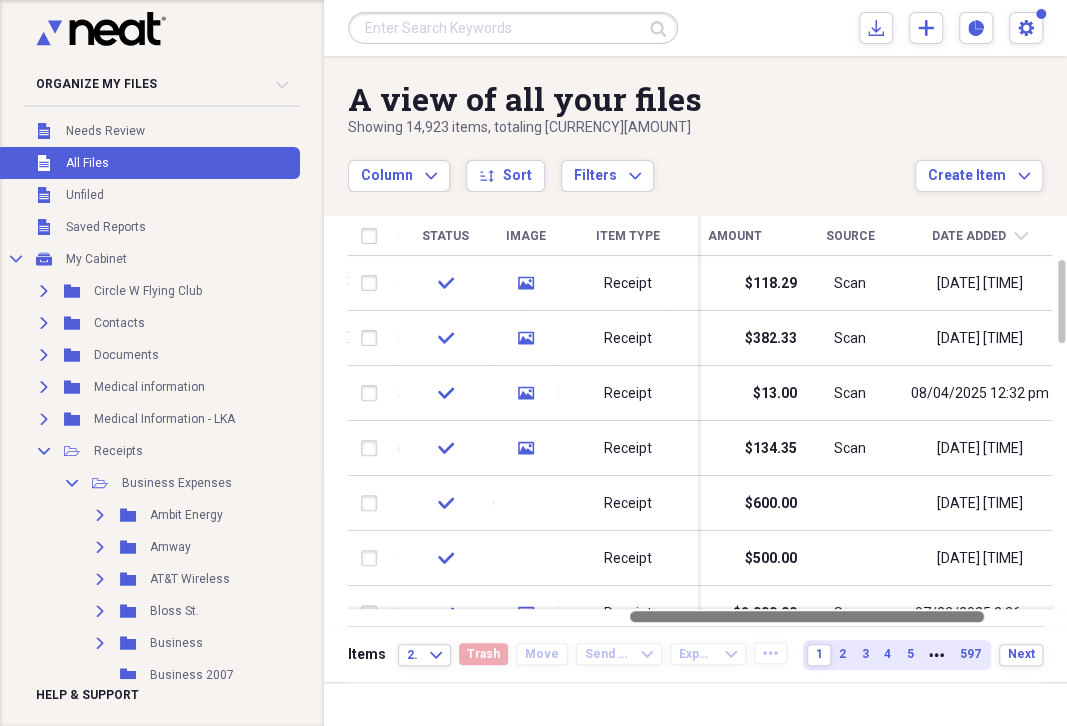 drag, startPoint x: 444, startPoint y: 613, endPoint x: 722, endPoint y: 605, distance: 278.11508 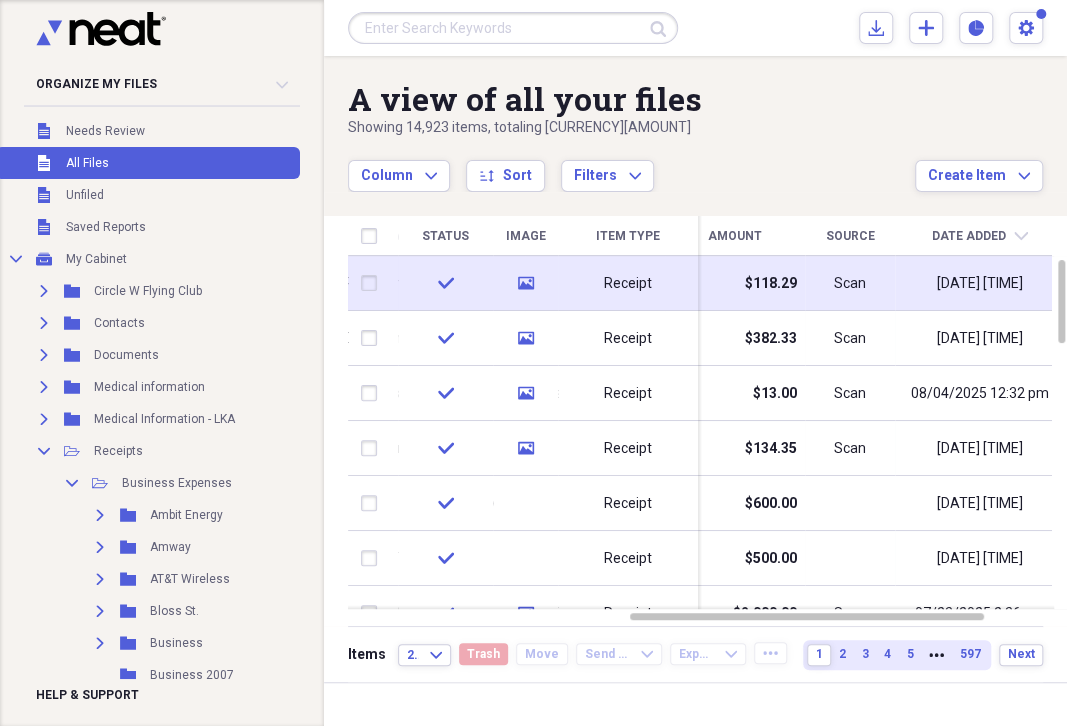 click on "$118.29" at bounding box center [771, 284] 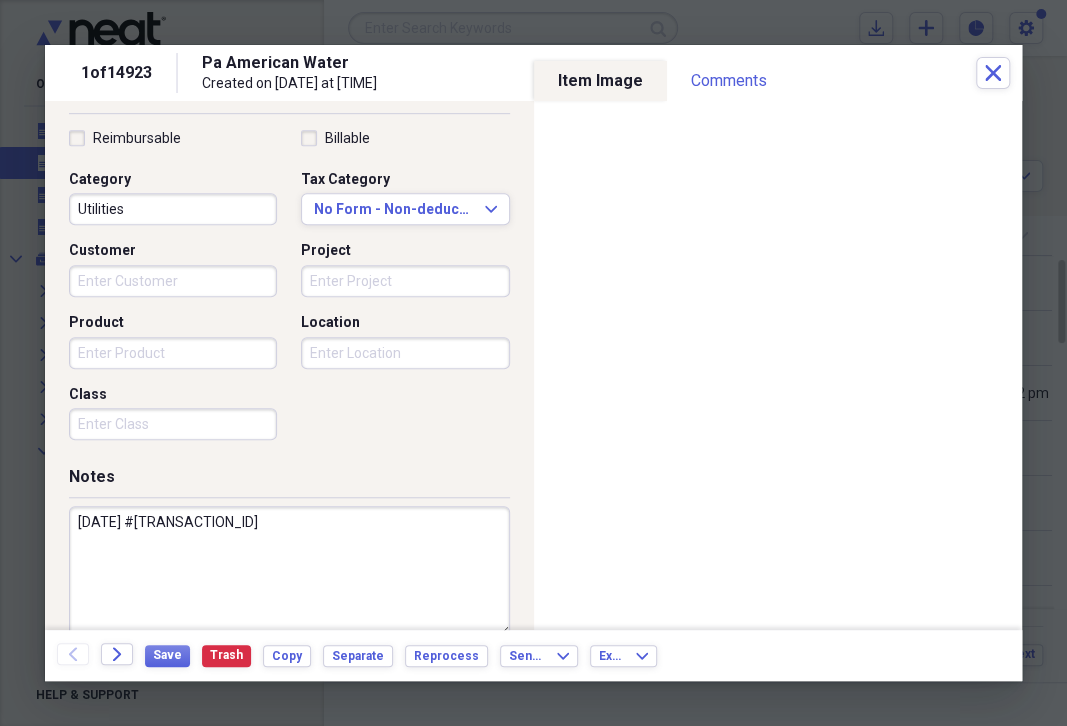 scroll, scrollTop: 490, scrollLeft: 0, axis: vertical 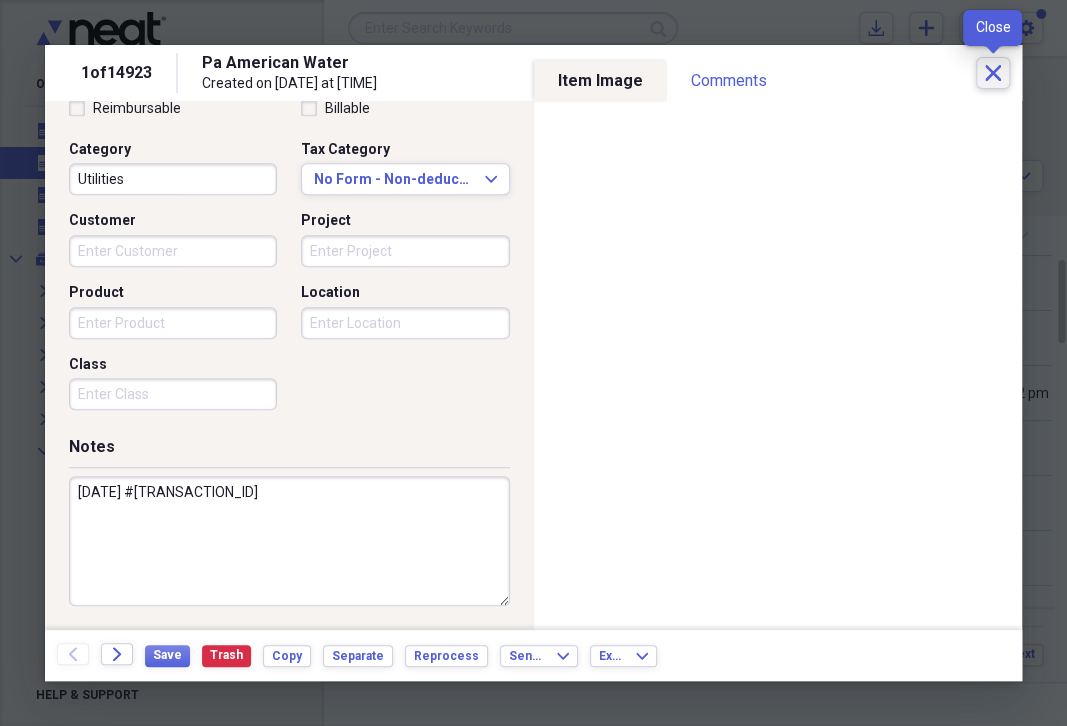click on "Close" 